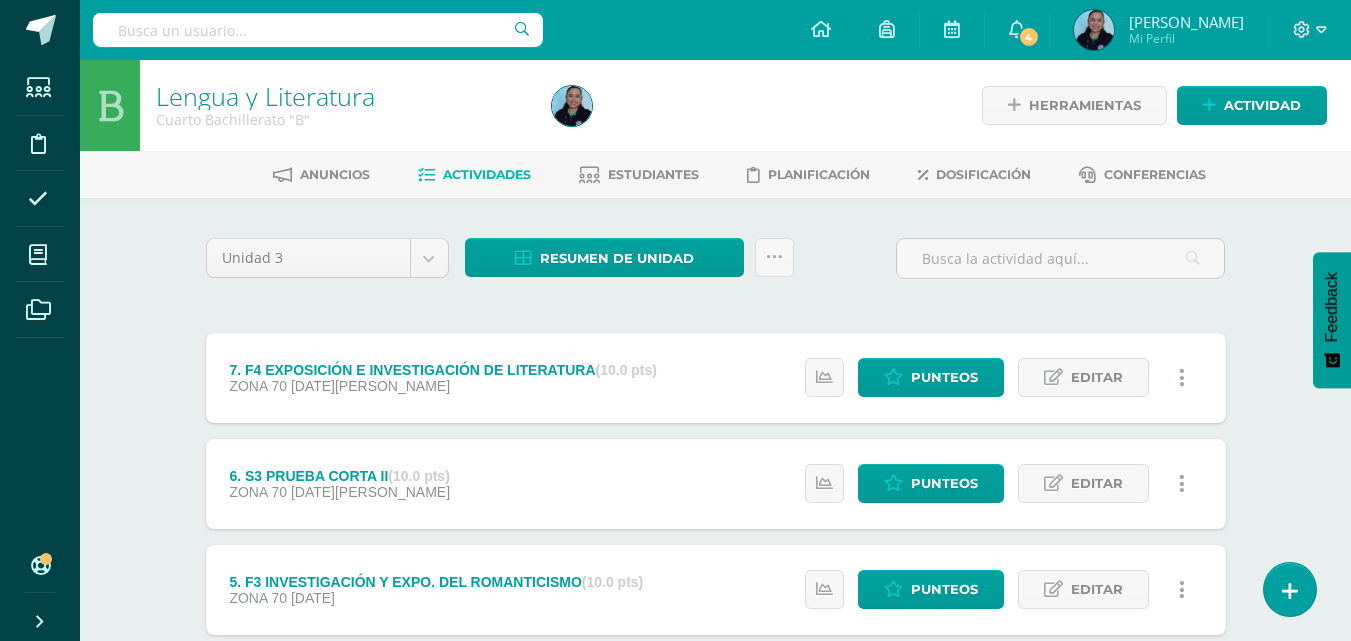 scroll, scrollTop: 0, scrollLeft: 0, axis: both 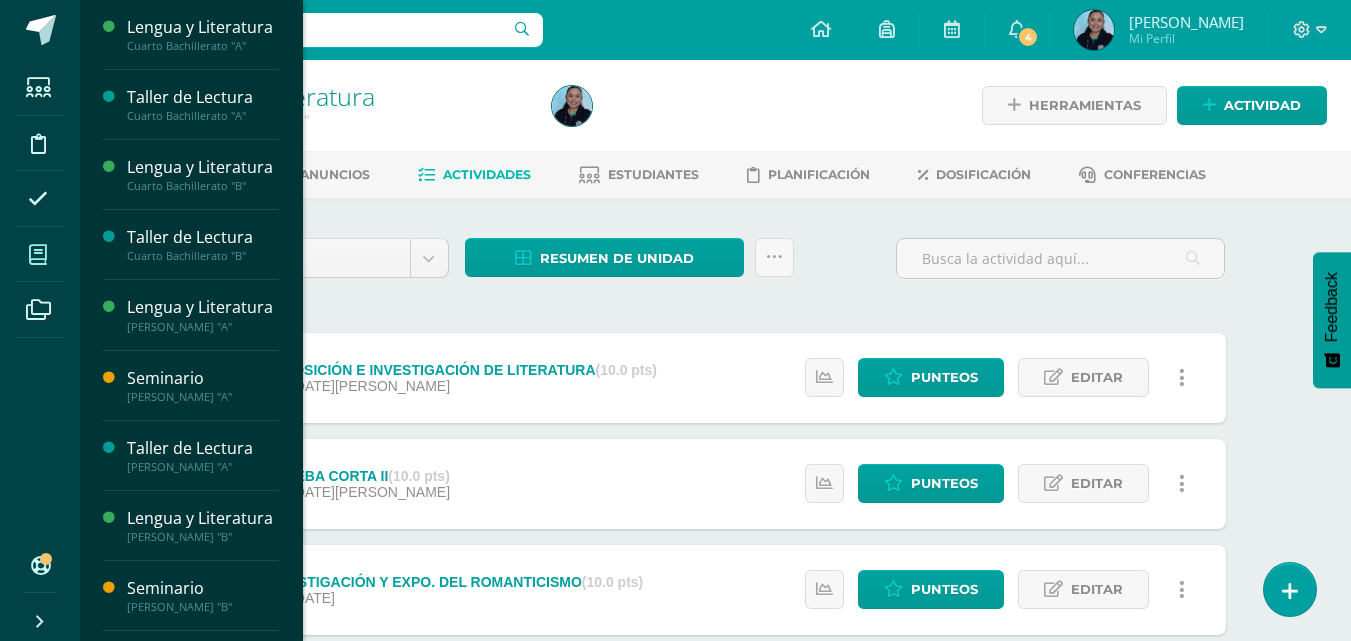 click at bounding box center [38, 254] 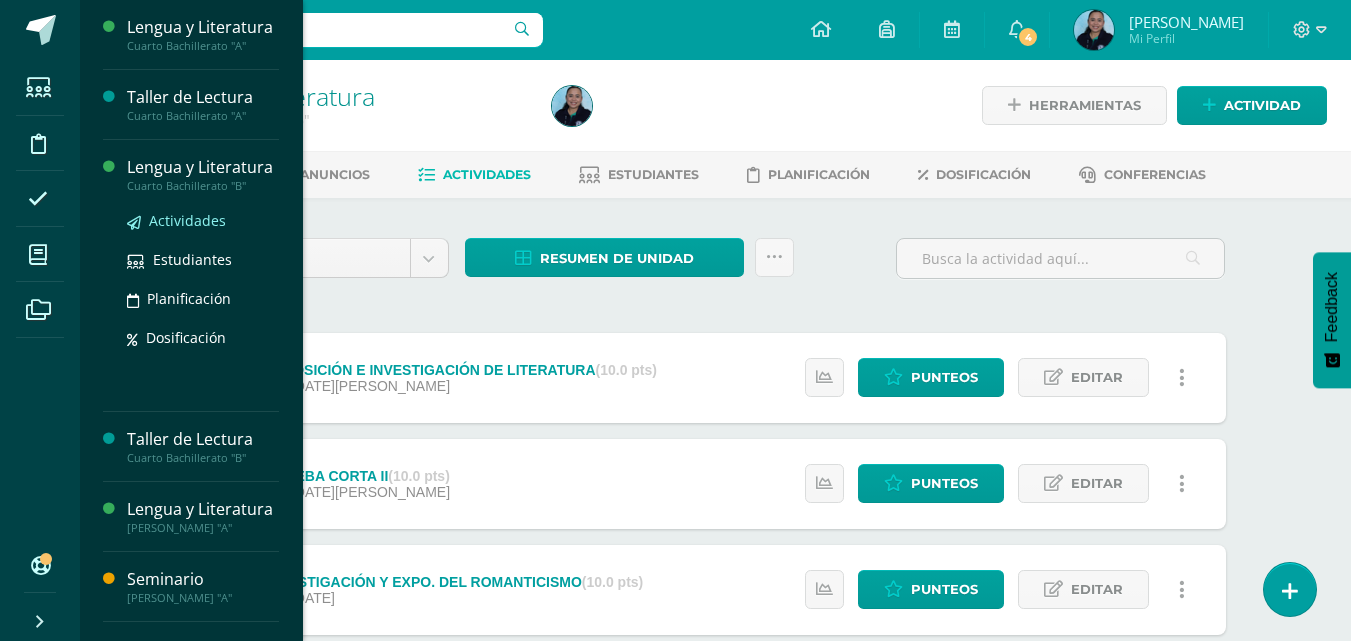 click on "Actividades" at bounding box center [187, 220] 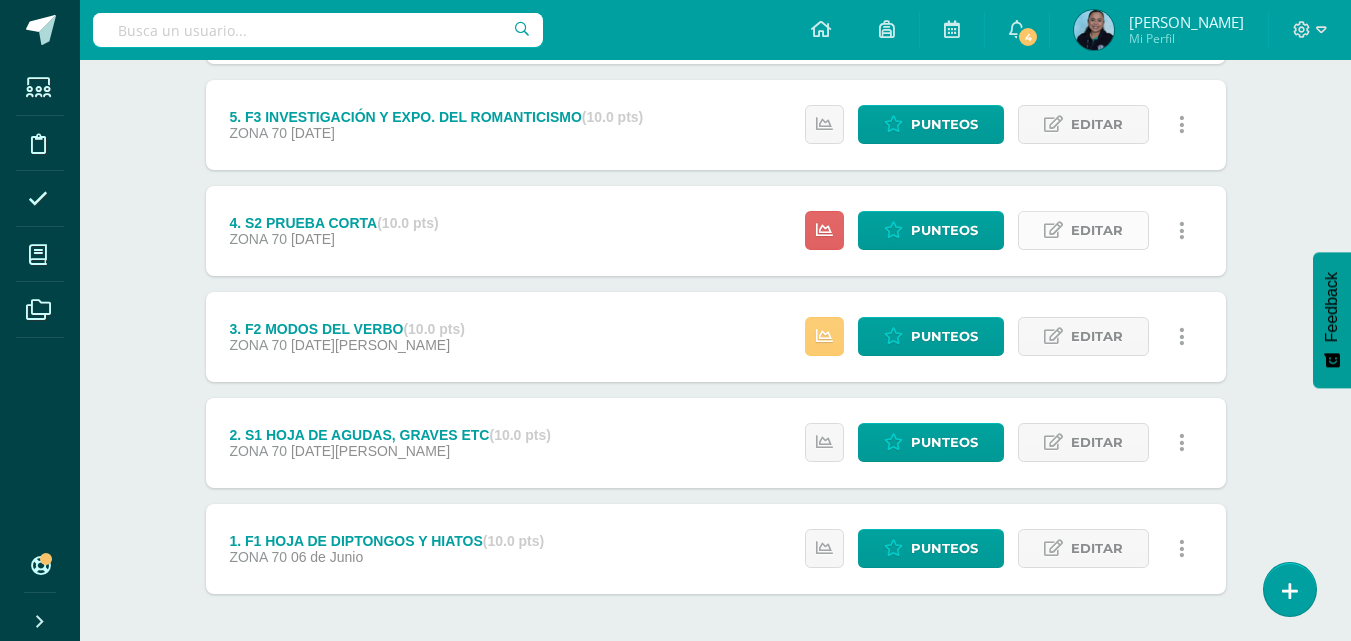 scroll, scrollTop: 500, scrollLeft: 0, axis: vertical 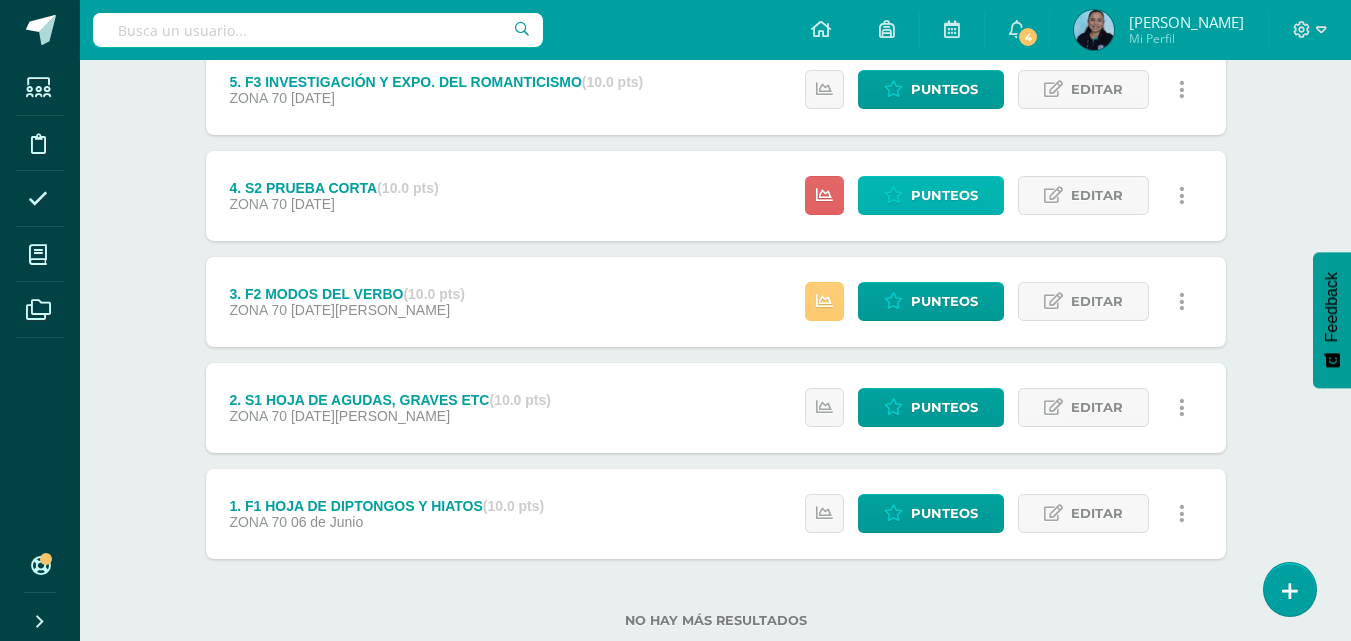 click on "Punteos" at bounding box center (944, 195) 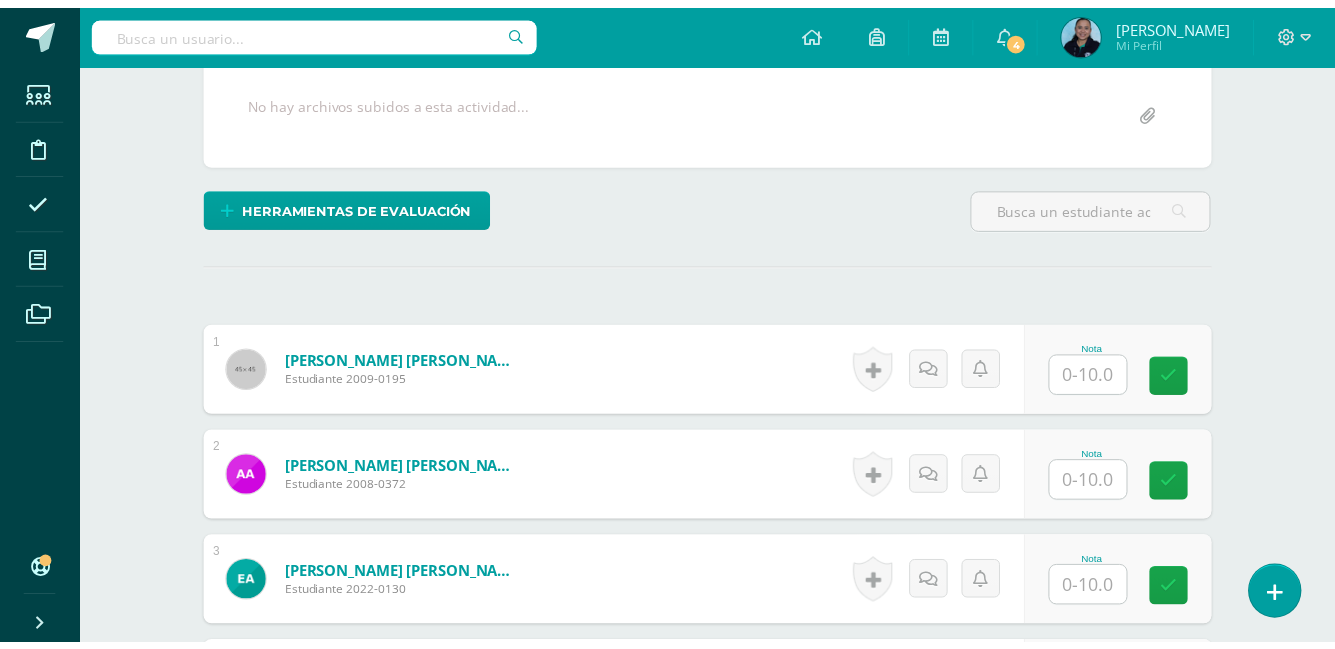 scroll, scrollTop: 375, scrollLeft: 0, axis: vertical 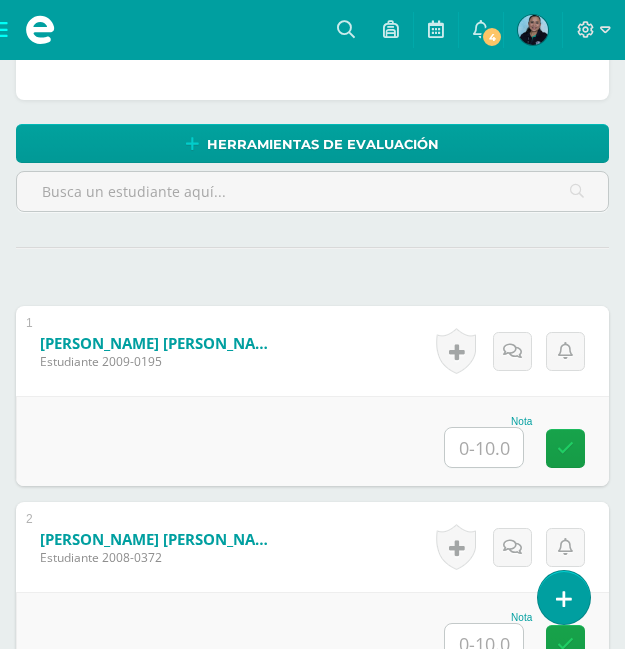 click on "¿Estás seguro que quieres  eliminar  esta actividad?
Esto borrará la actividad y cualquier nota que hayas registrado
permanentemente. Esta acción no se puede revertir. Cancelar Eliminar
Administración de escalas de valoración
escala de valoración
Aún no has creado una escala de valoración.
Cancelar Agregar nueva escala de valoración: Agrega una división a la escala de valoración  (ej. Ortografía, redacción, trabajo en equipo, etc.)
Agregar
Cancelar Crear escala de valoración
Agrega listas de cotejo
Mostrar todos                             Mostrar todos Mis listas Generales Comunicación y Lenguaje Matemática Ciencia Estudios Sociales Arte Emociones" at bounding box center (312, 2670) 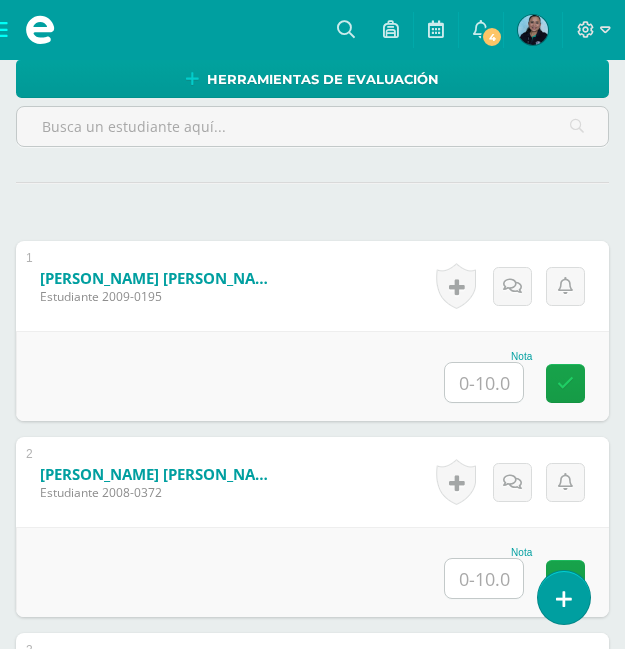 scroll, scrollTop: 608, scrollLeft: 0, axis: vertical 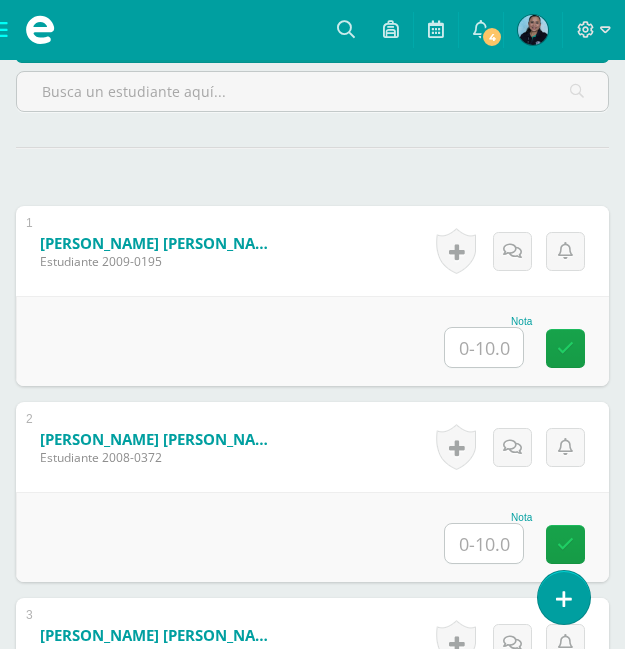 click at bounding box center (484, 347) 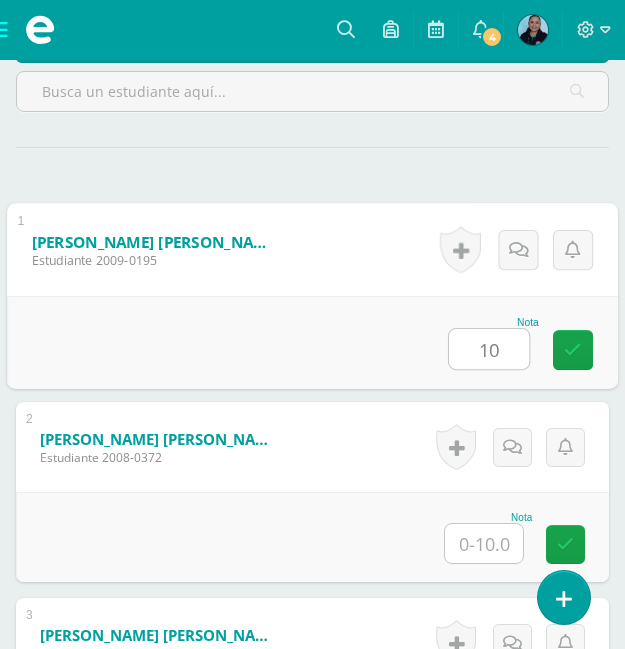 type on "10" 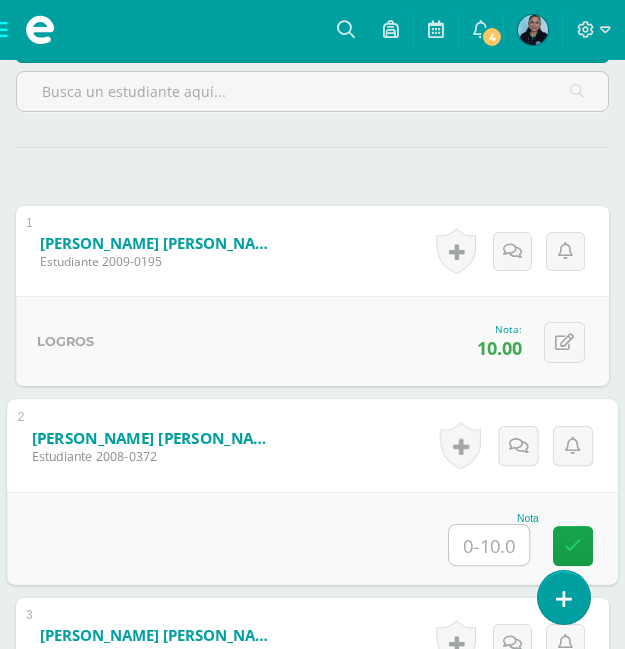 click at bounding box center (489, 545) 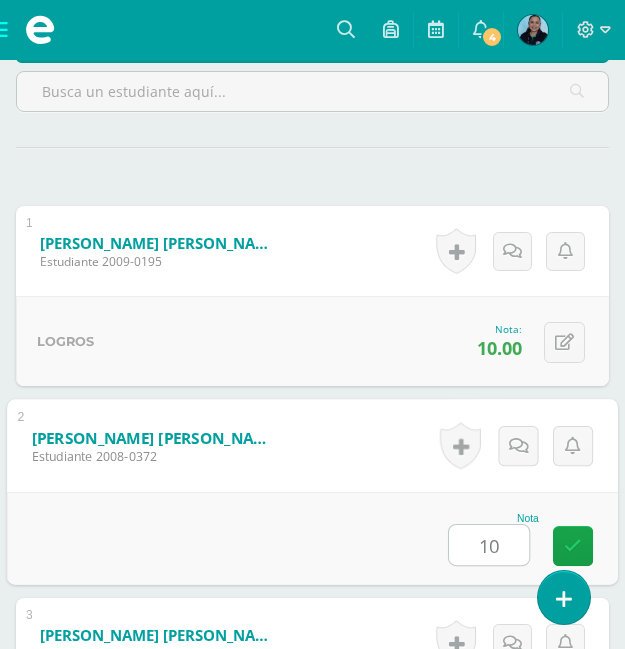 type on "10" 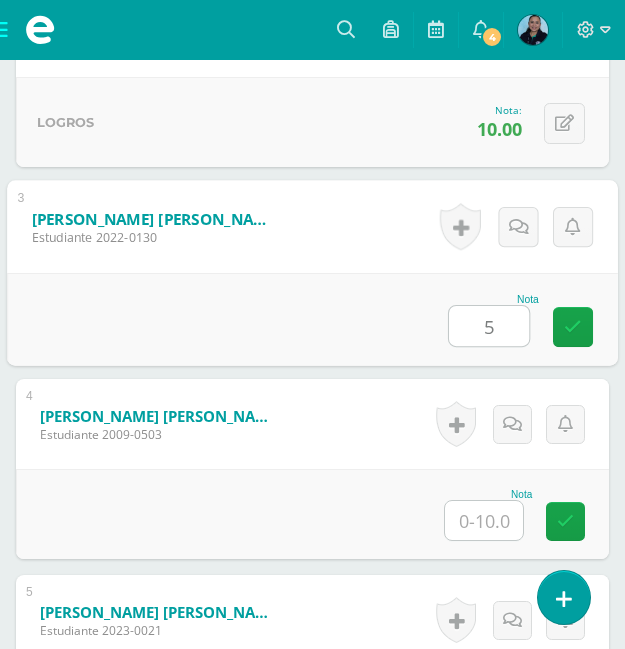 type on "5" 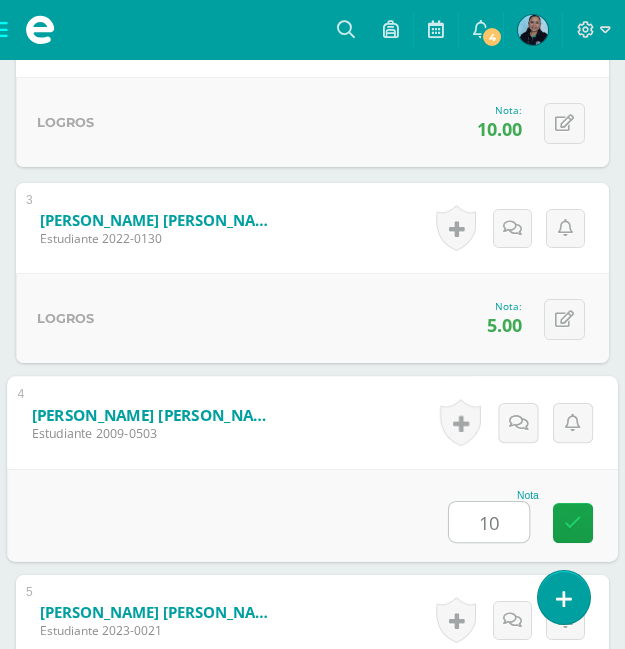 type on "10" 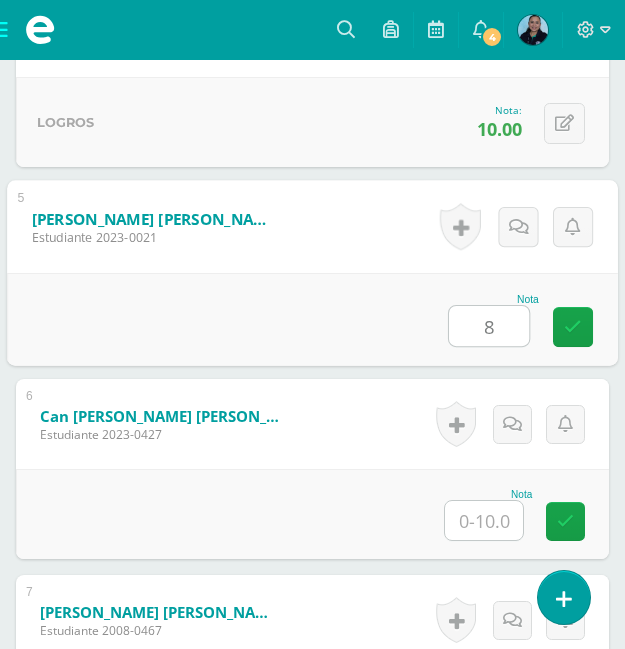 type on "8" 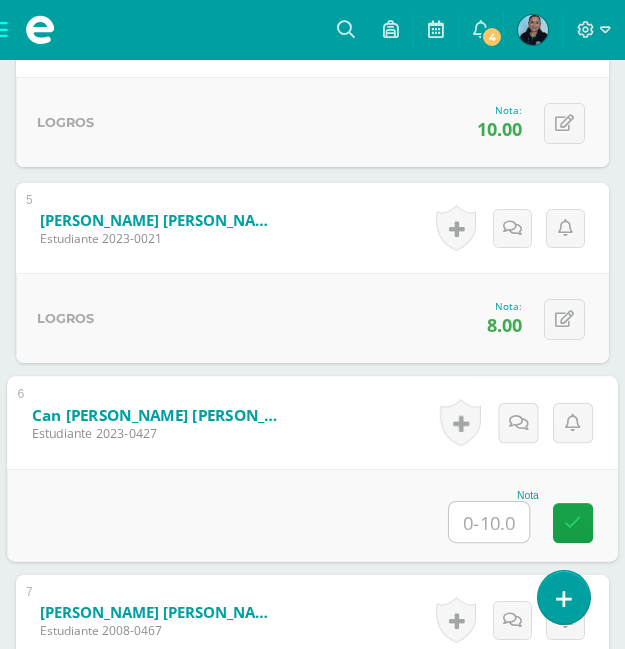 click at bounding box center [489, 522] 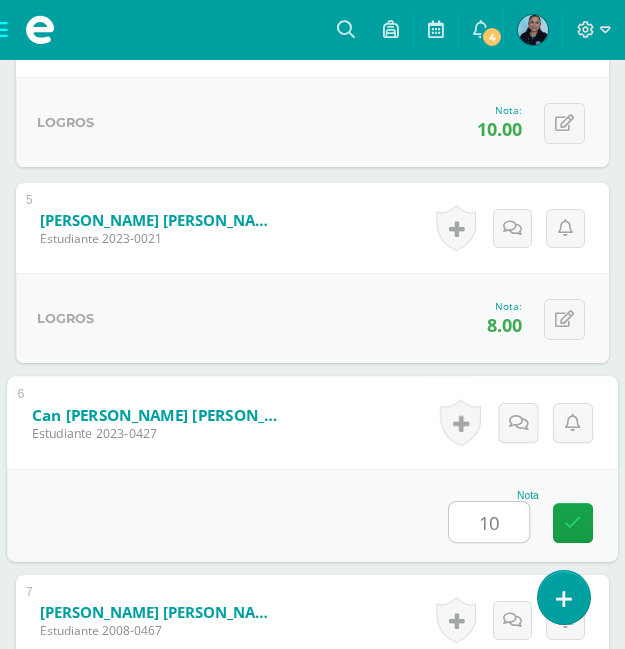 type on "10" 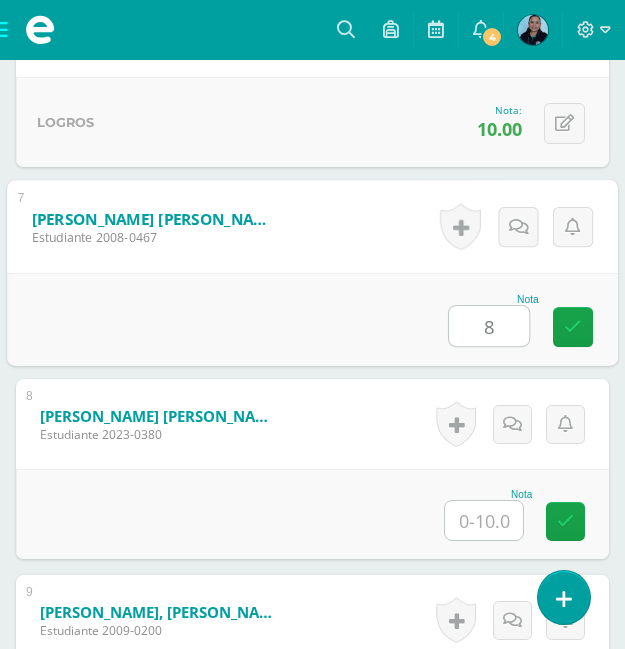 type on "8" 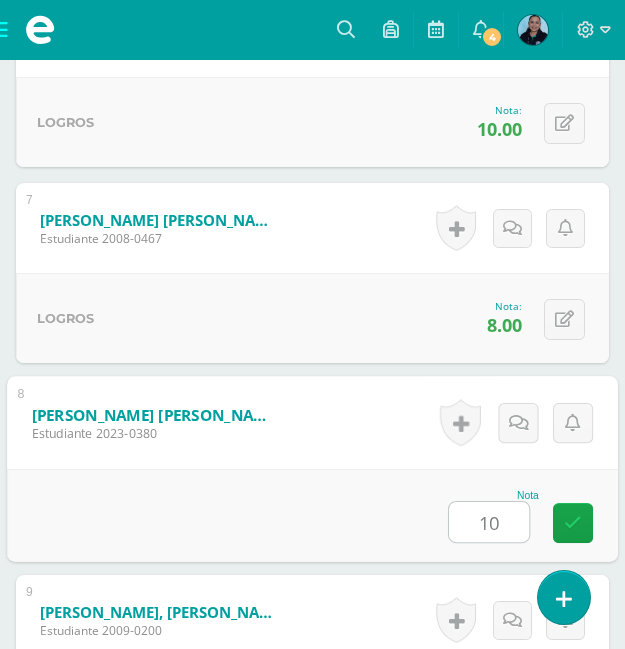 type on "10" 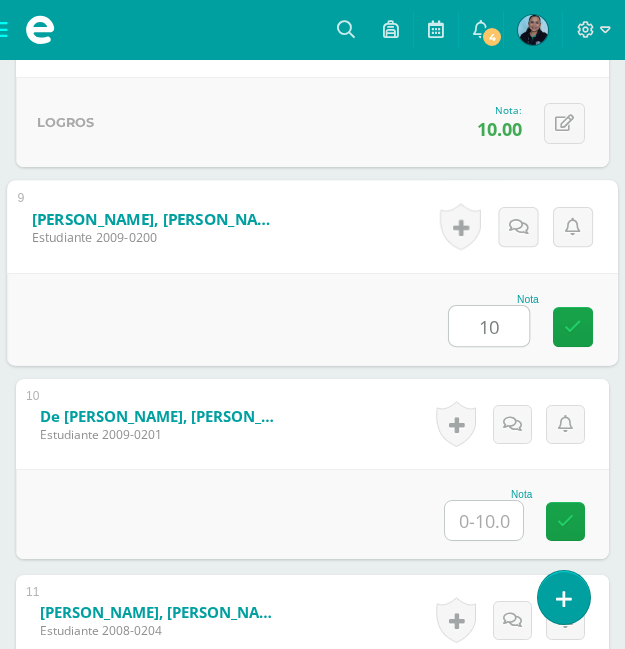 type on "10" 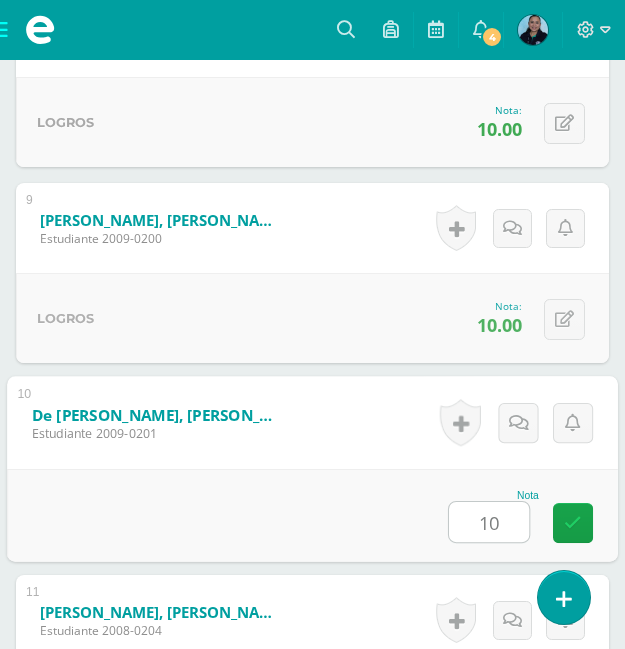type on "10" 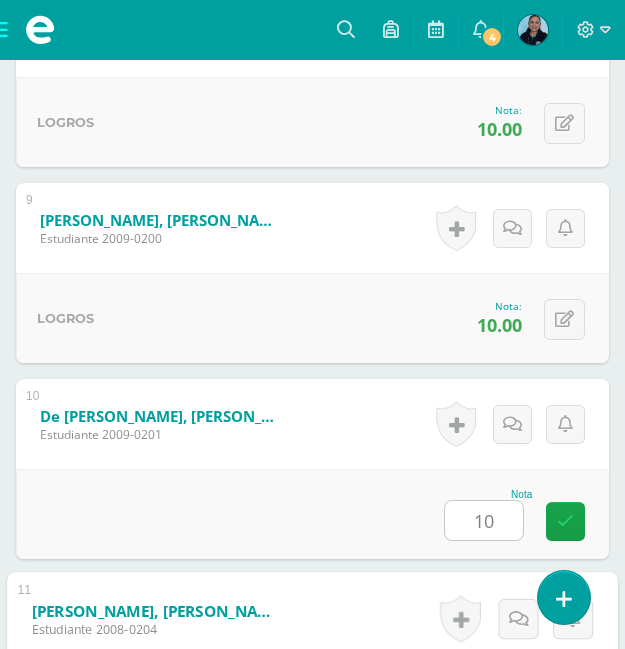 scroll, scrollTop: 2591, scrollLeft: 0, axis: vertical 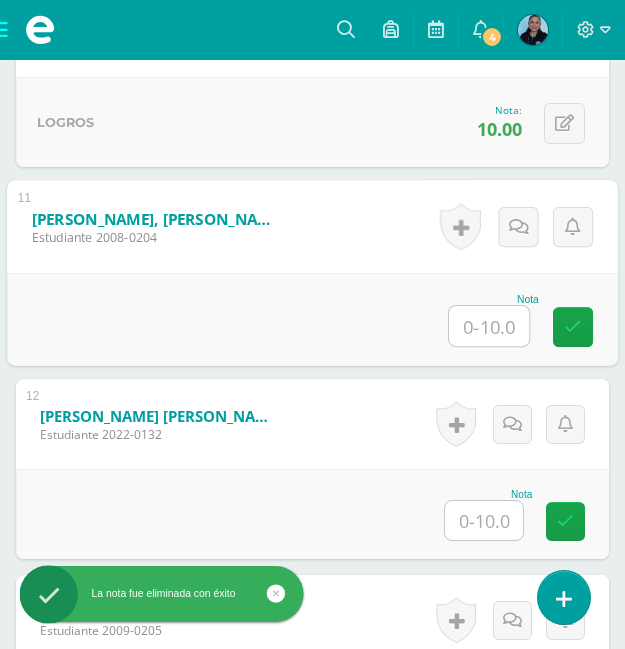 click at bounding box center [489, 326] 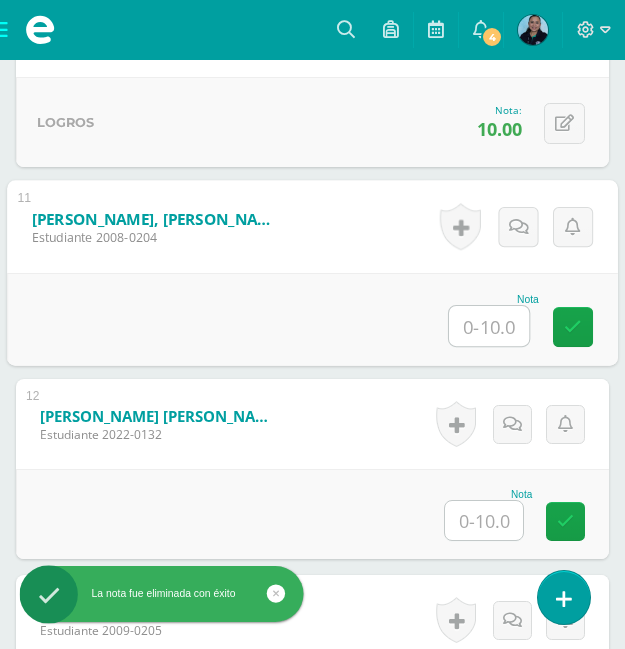 click at bounding box center (484, 520) 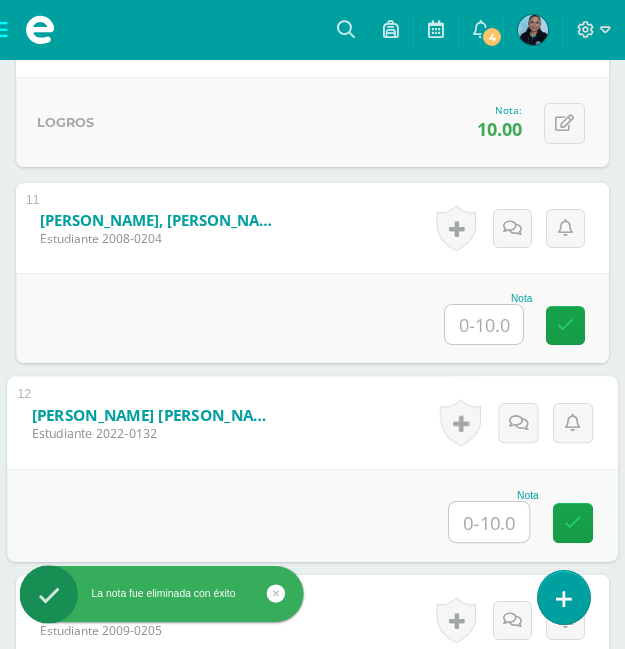 type on "8" 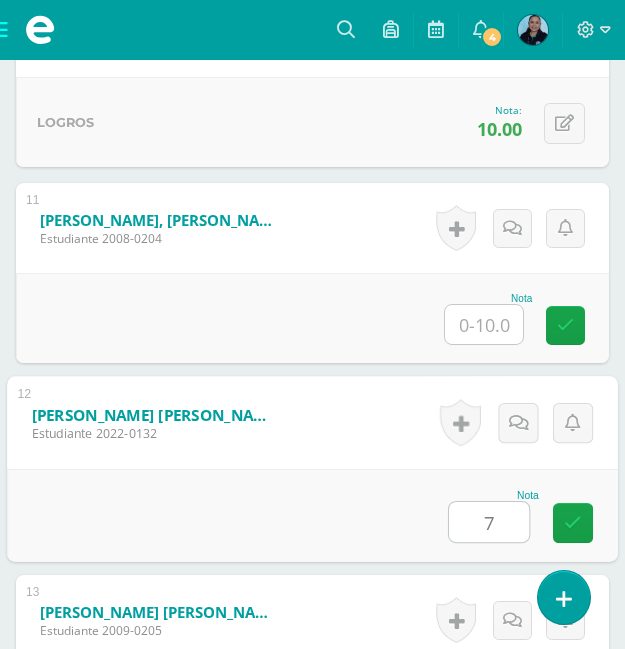 type on "7" 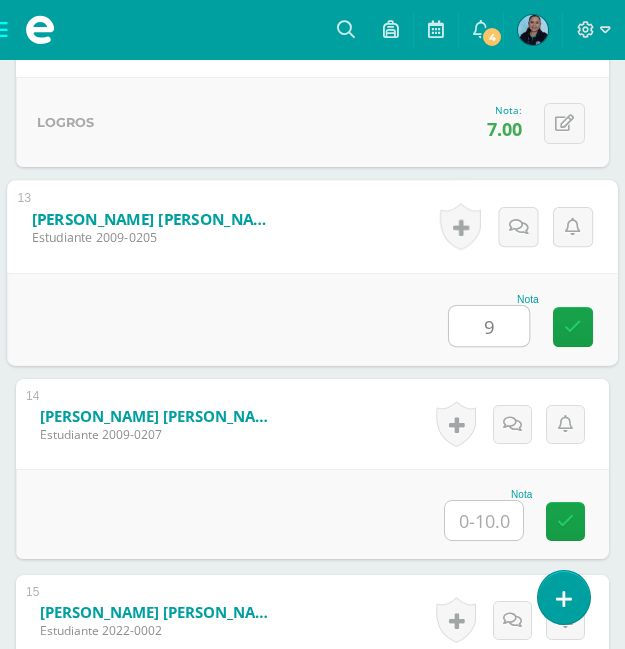 type on "9" 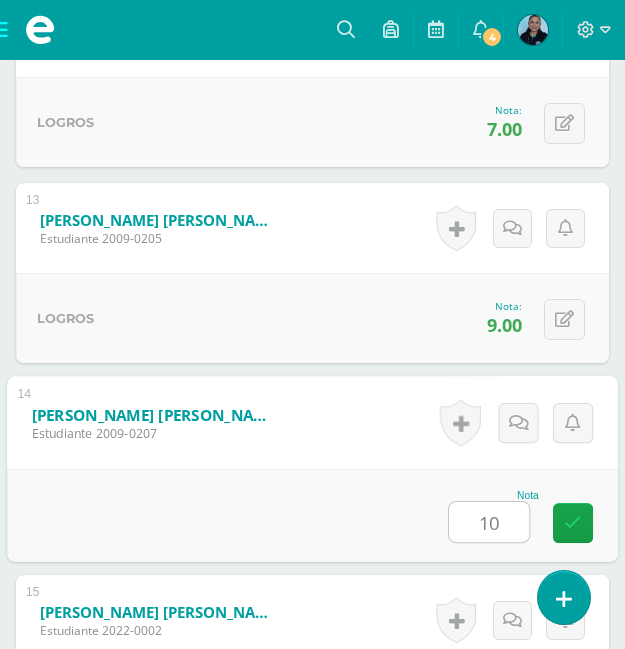 type on "10" 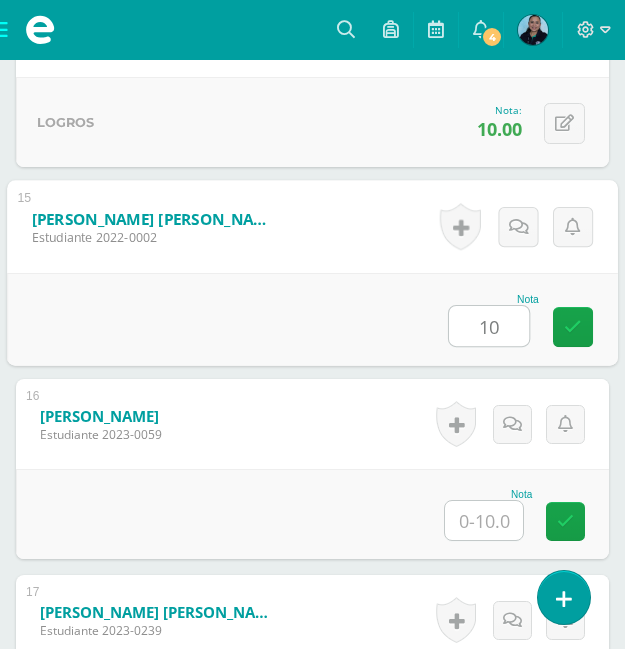 type on "10" 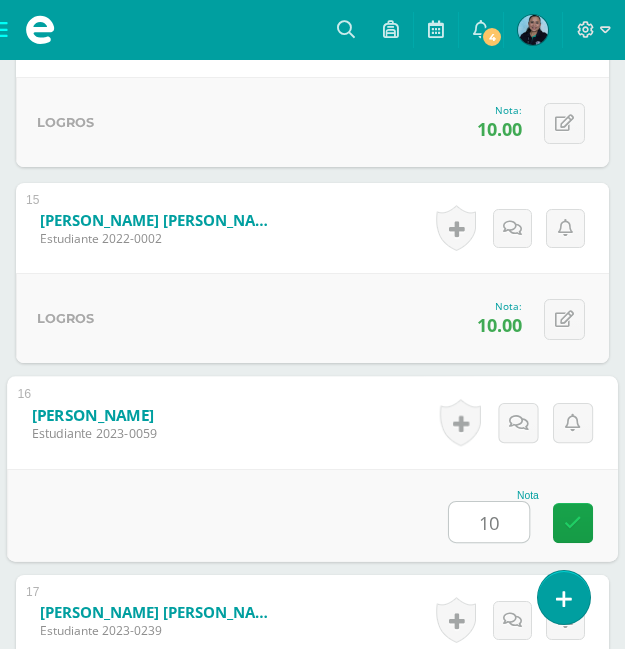 type on "10" 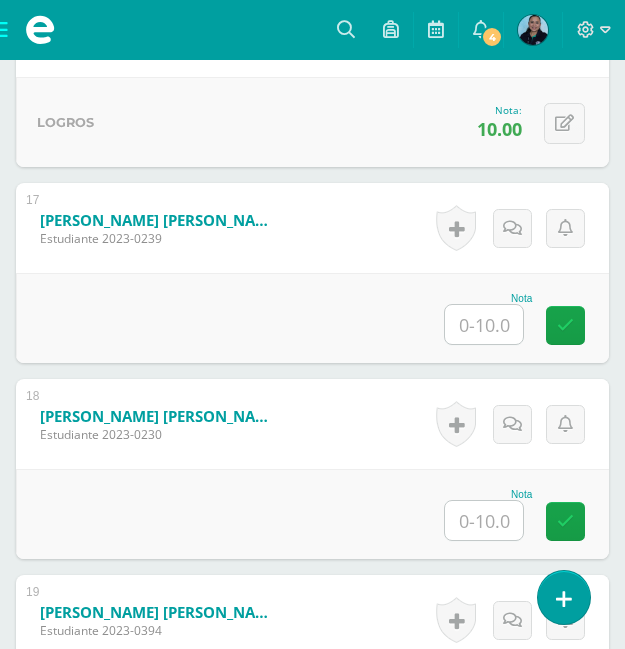 scroll, scrollTop: 3667, scrollLeft: 0, axis: vertical 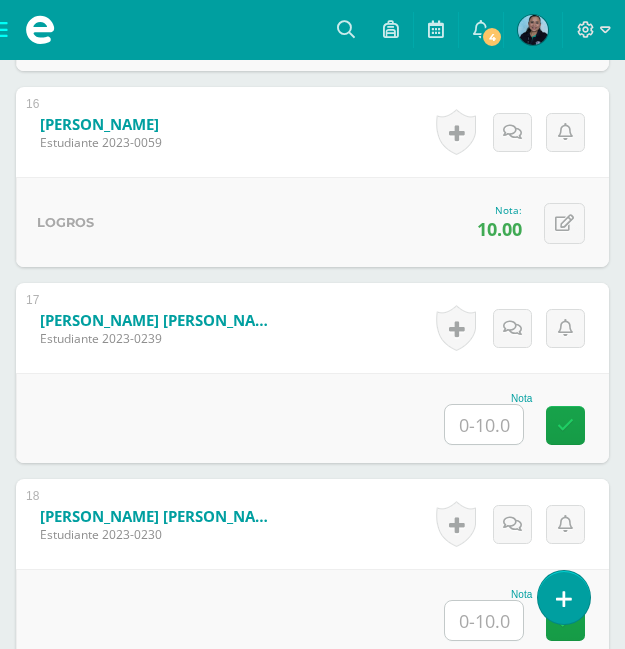 drag, startPoint x: 487, startPoint y: 427, endPoint x: 388, endPoint y: 352, distance: 124.20145 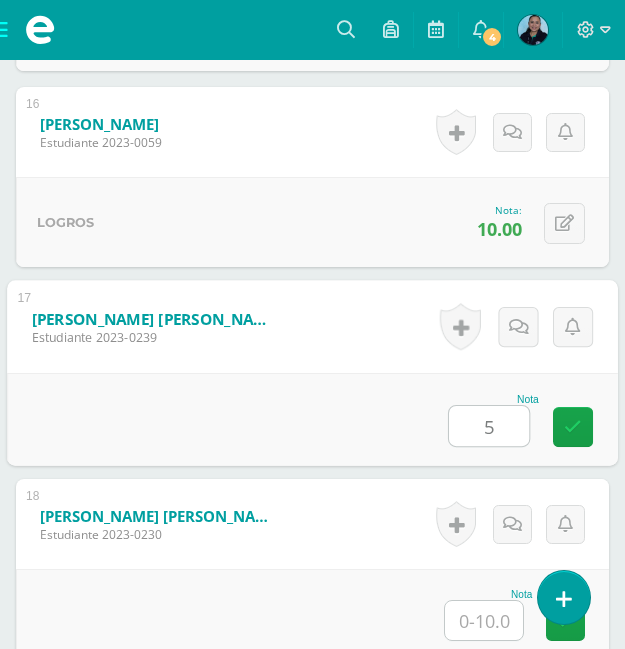 type on "5" 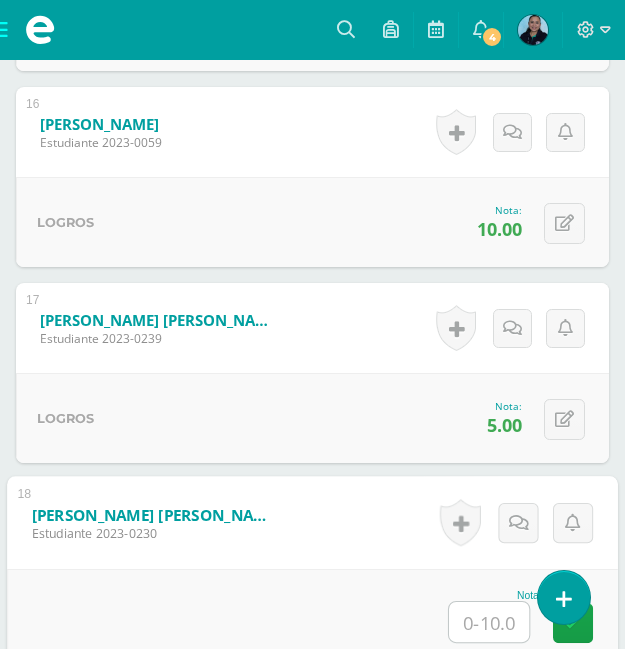 scroll, scrollTop: 3767, scrollLeft: 0, axis: vertical 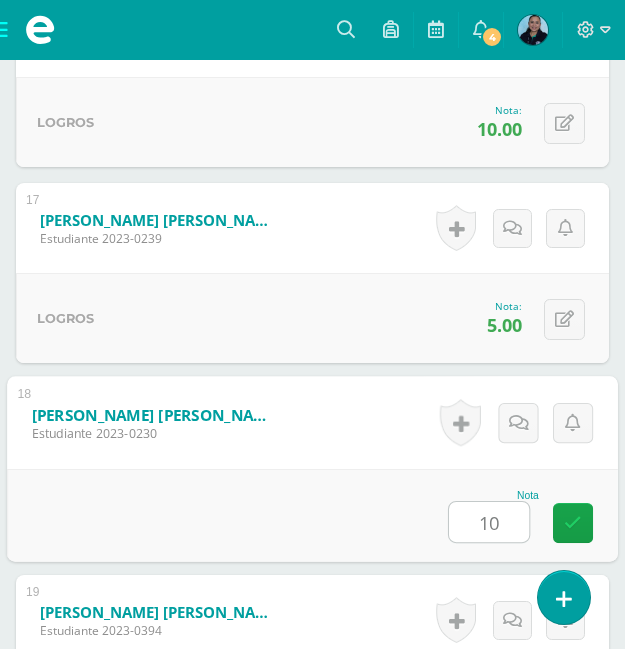 type on "10" 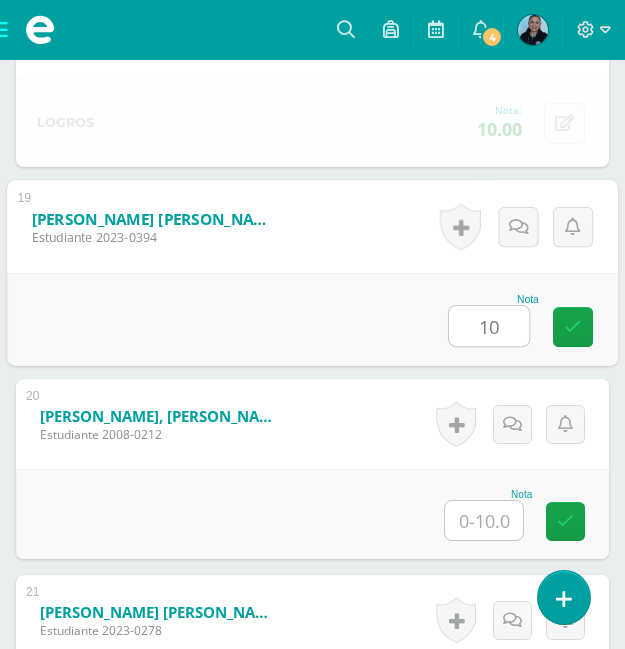 type on "10" 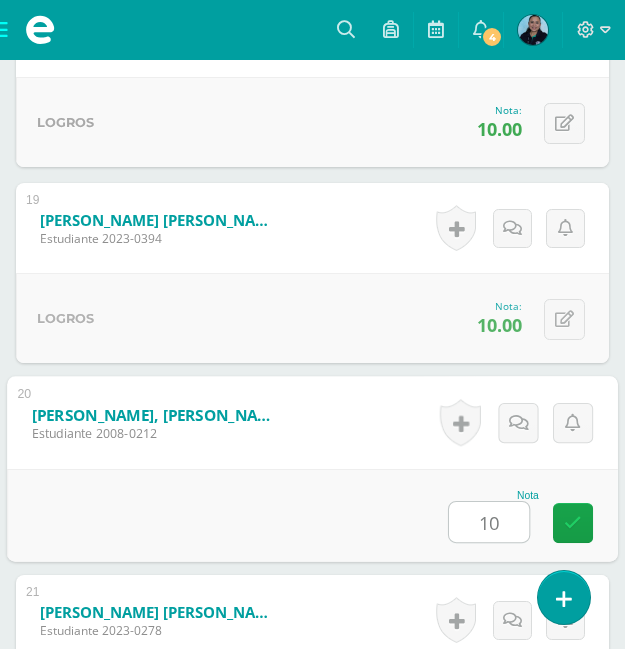 type on "10" 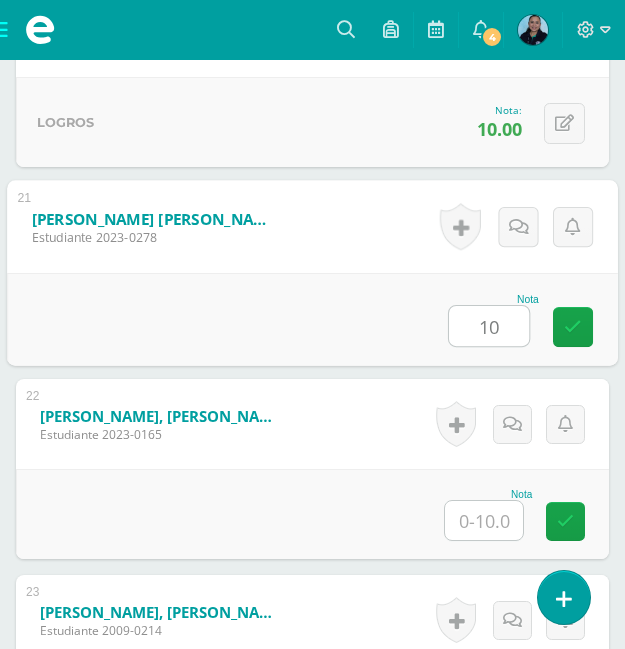 type on "10" 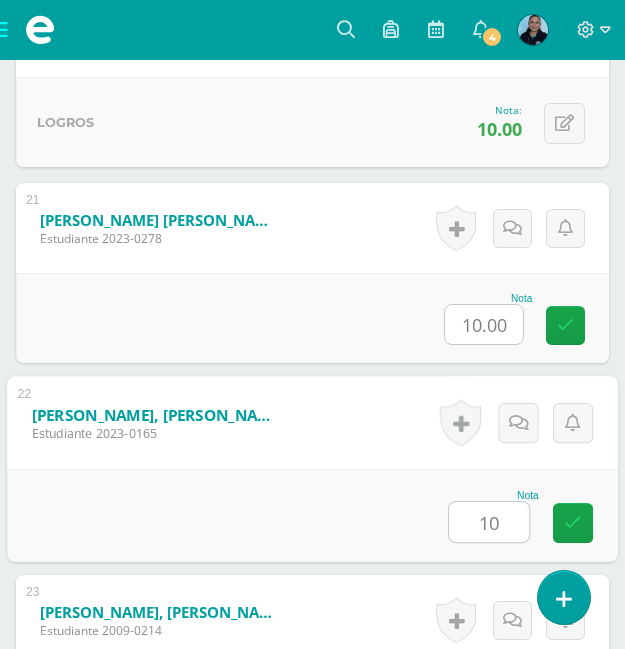 type on "10" 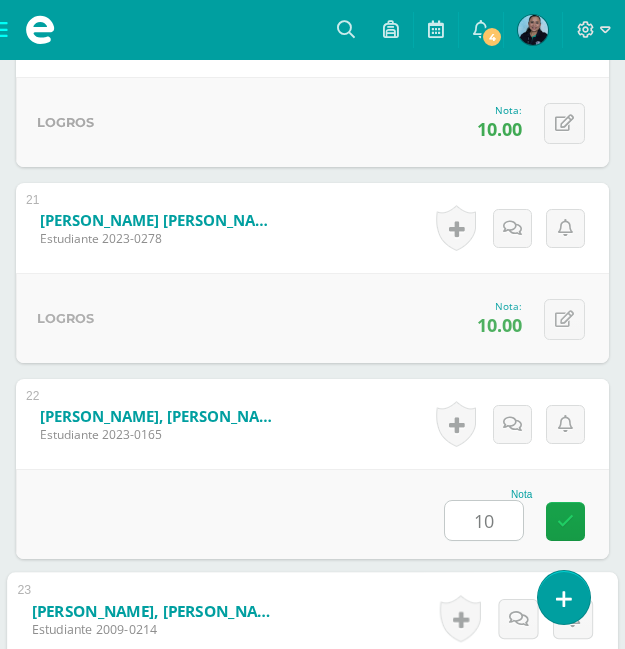scroll, scrollTop: 4943, scrollLeft: 0, axis: vertical 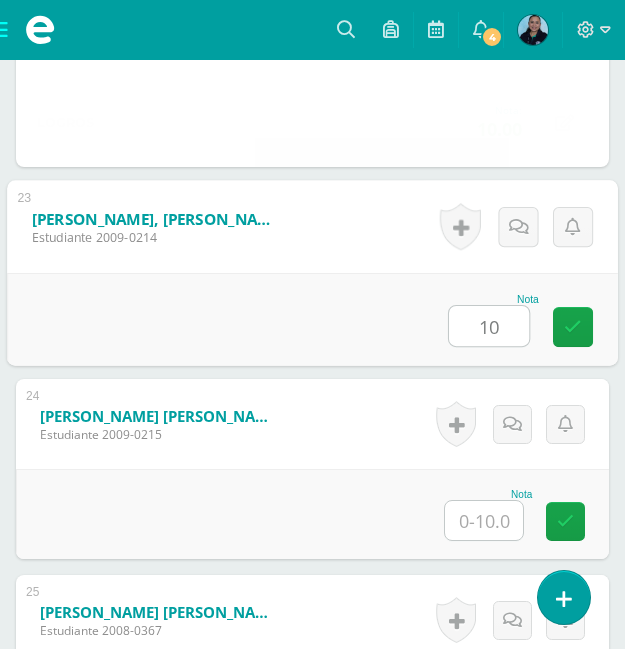 type on "10" 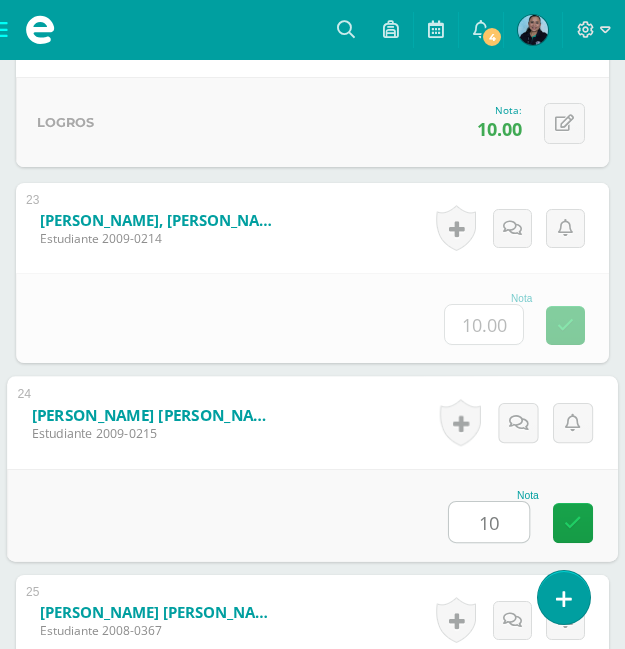 type on "10" 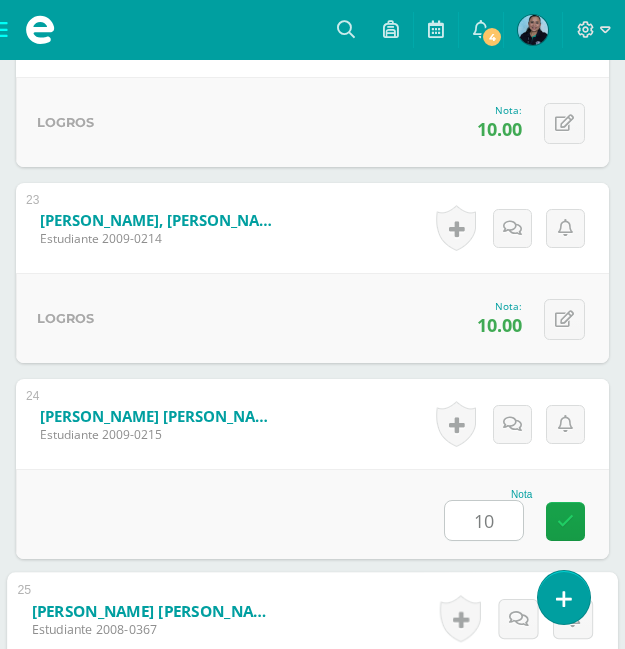 scroll, scrollTop: 5335, scrollLeft: 0, axis: vertical 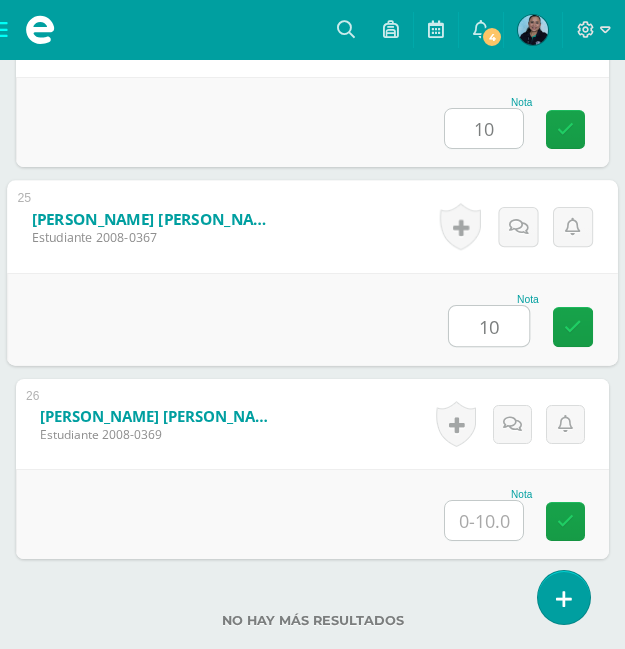 type on "10" 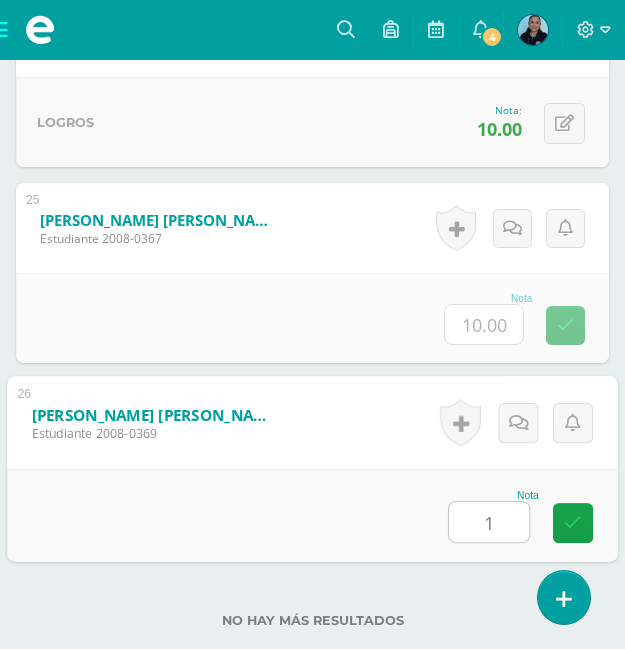 type on "10" 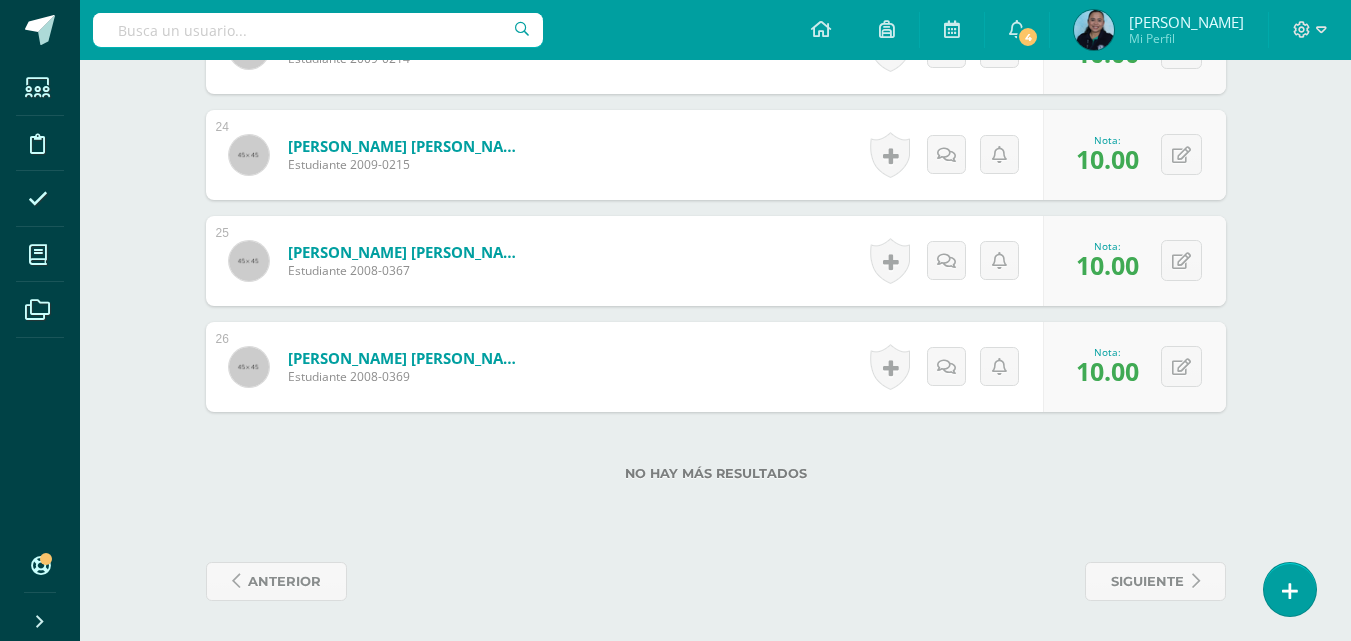 scroll, scrollTop: 3023, scrollLeft: 0, axis: vertical 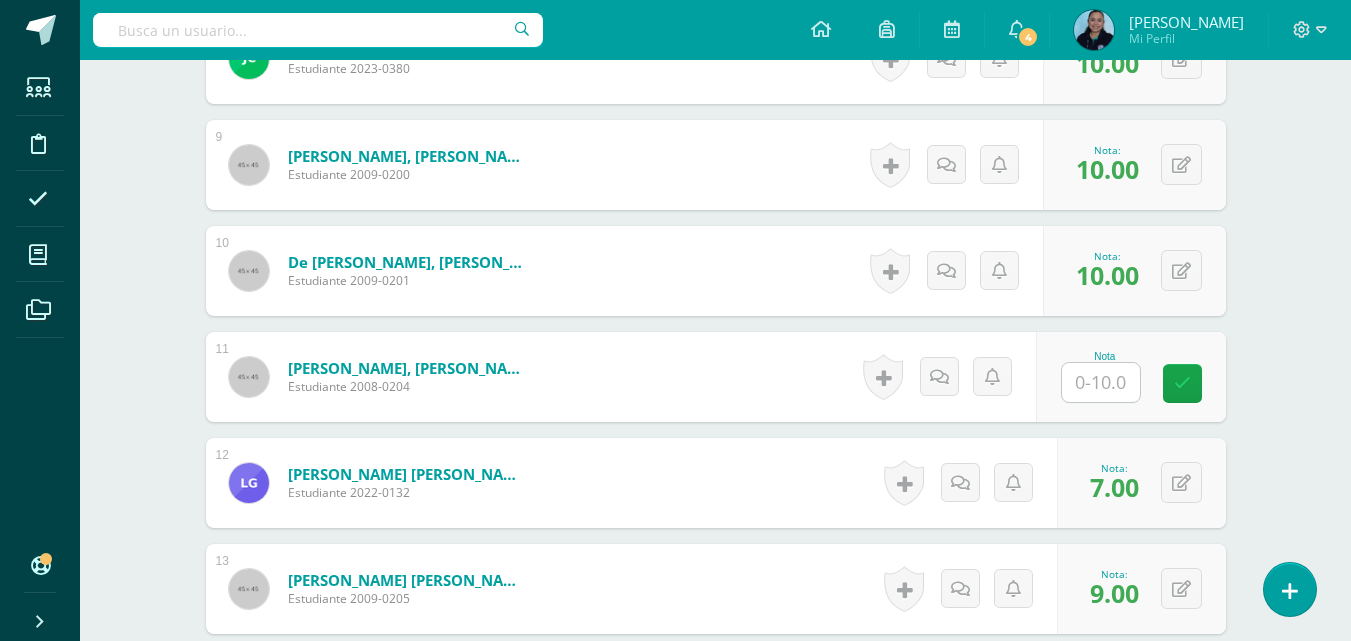 click on "Lengua y Literatura
Cuarto Bachillerato "B"
Herramientas
Detalle de asistencias
Actividad
Anuncios
Actividades
Estudiantes
Planificación
Dosificación
Conferencias
¿Estás seguro que quieres  eliminar  esta actividad?
Esto borrará la actividad y cualquier nota que hayas registrado
permanentemente. Esta acción no se puede revertir. Cancelar Eliminar
Administración de escalas de valoración
escala de valoración
Aún no has creado una escala de valoración.
Cancelar Agregar nueva escala de valoración: Cancelar     Mostrar todos" at bounding box center [715, 439] 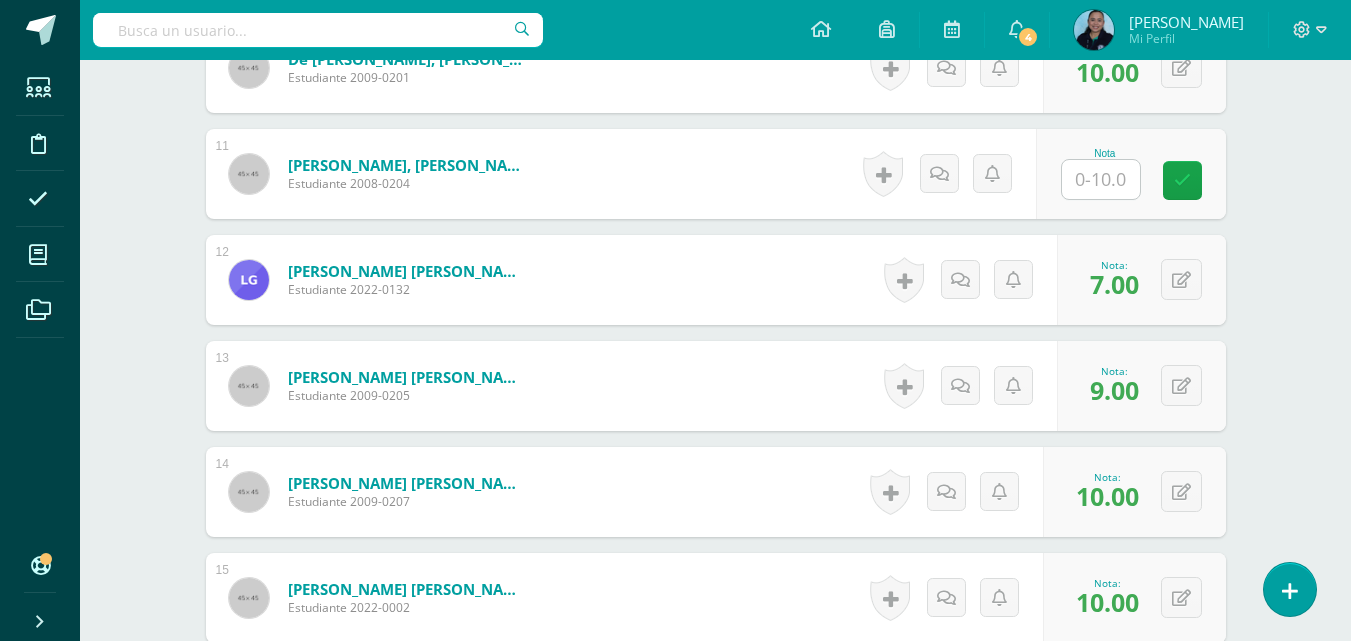 scroll, scrollTop: 1623, scrollLeft: 0, axis: vertical 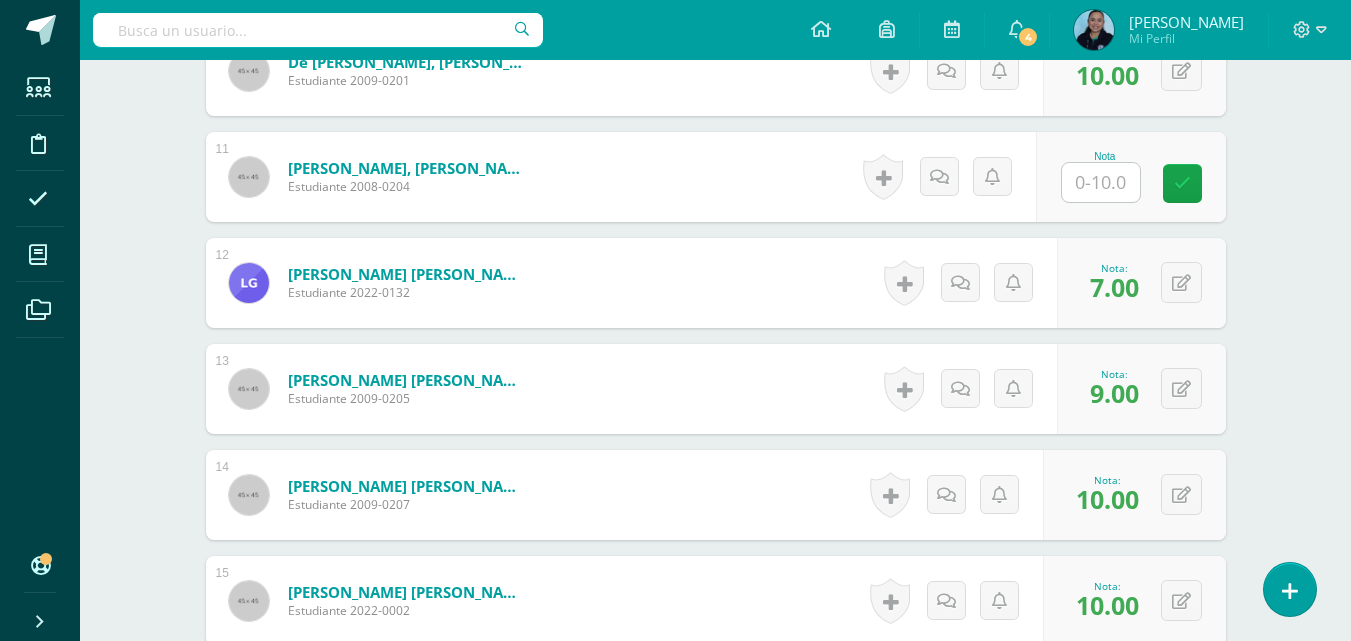drag, startPoint x: 738, startPoint y: 467, endPoint x: 727, endPoint y: 467, distance: 11 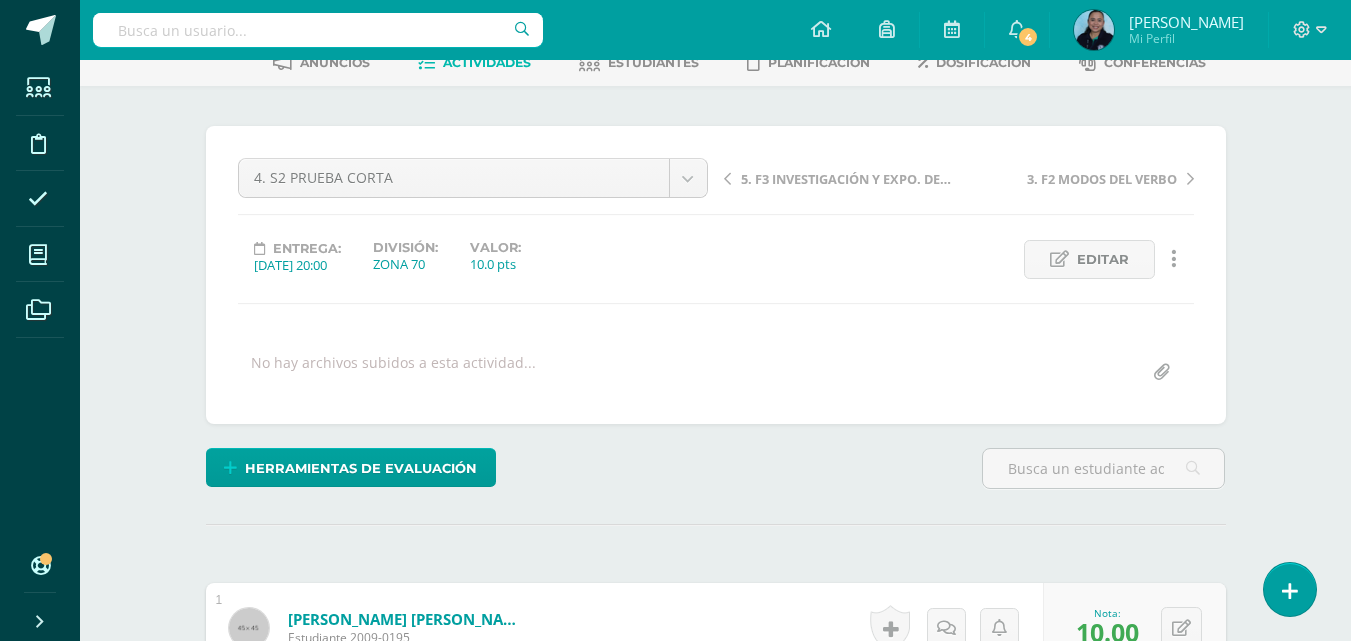 scroll, scrollTop: 0, scrollLeft: 0, axis: both 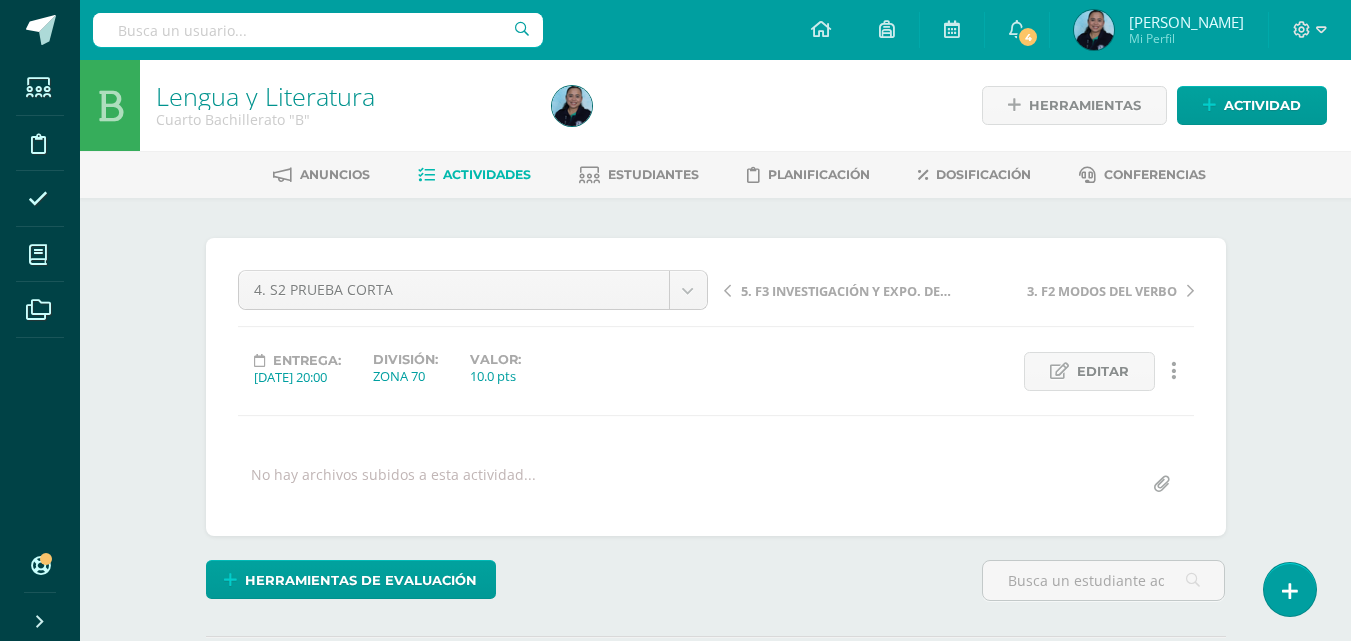 click on "Lengua y Literatura" at bounding box center (265, 96) 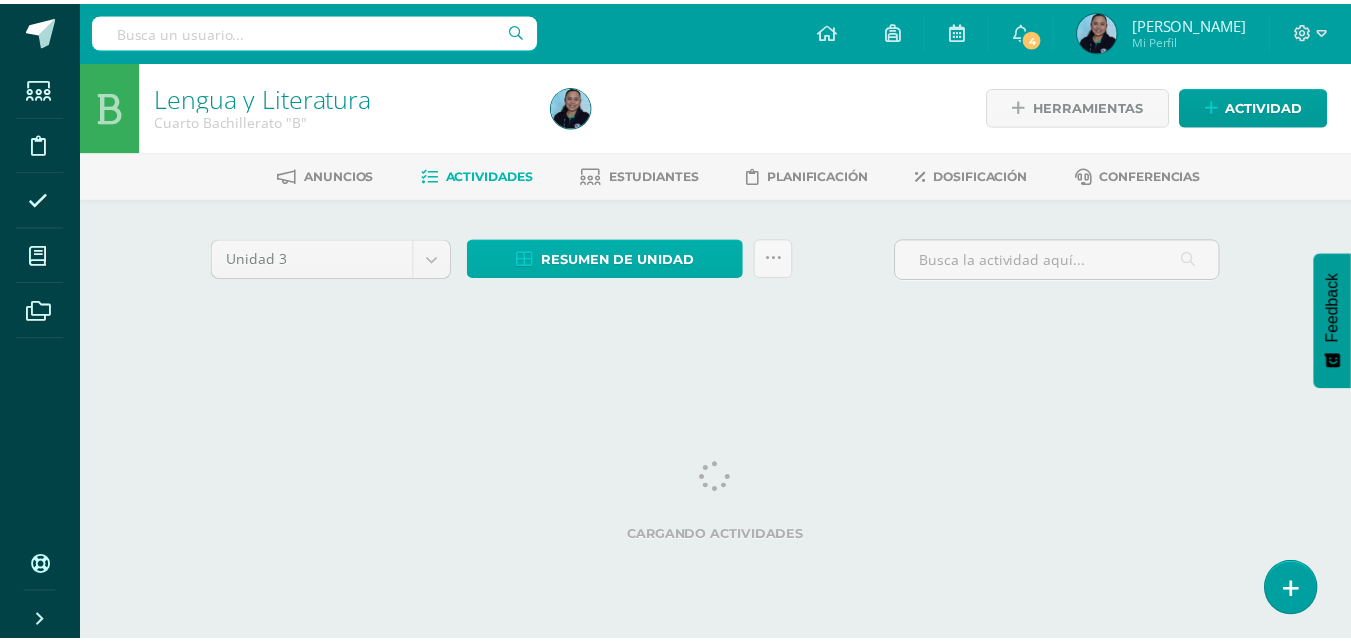 scroll, scrollTop: 0, scrollLeft: 0, axis: both 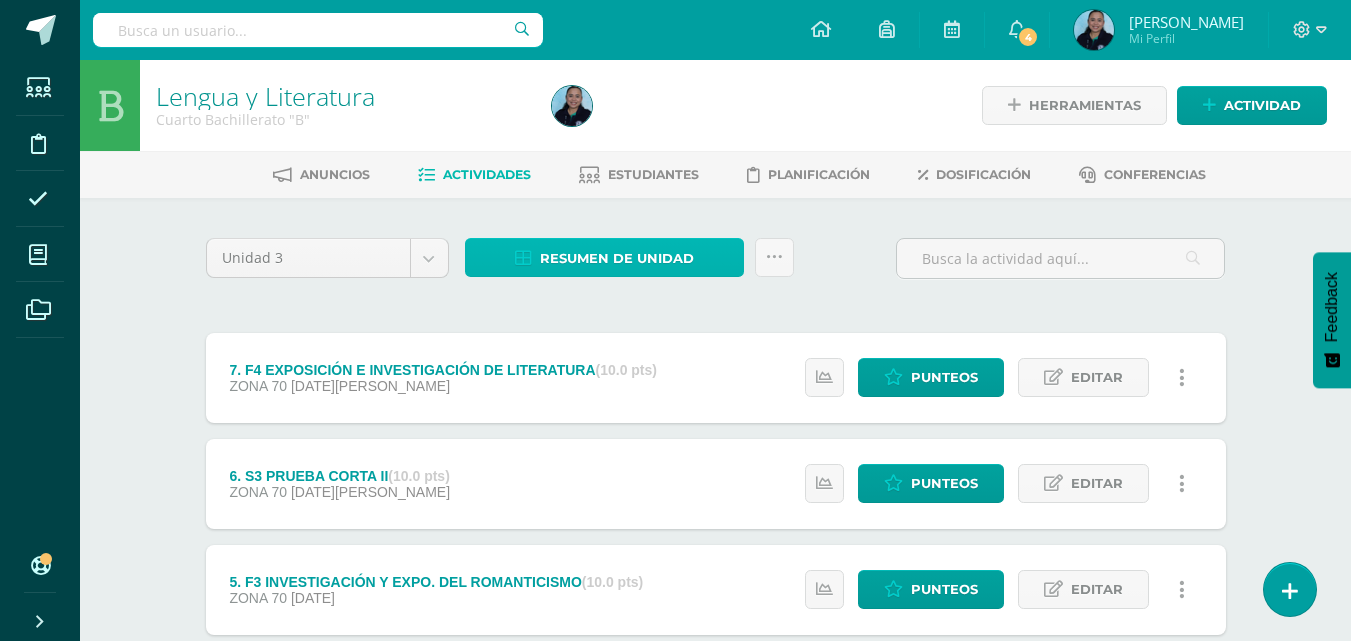 click on "Resumen de unidad" at bounding box center (617, 258) 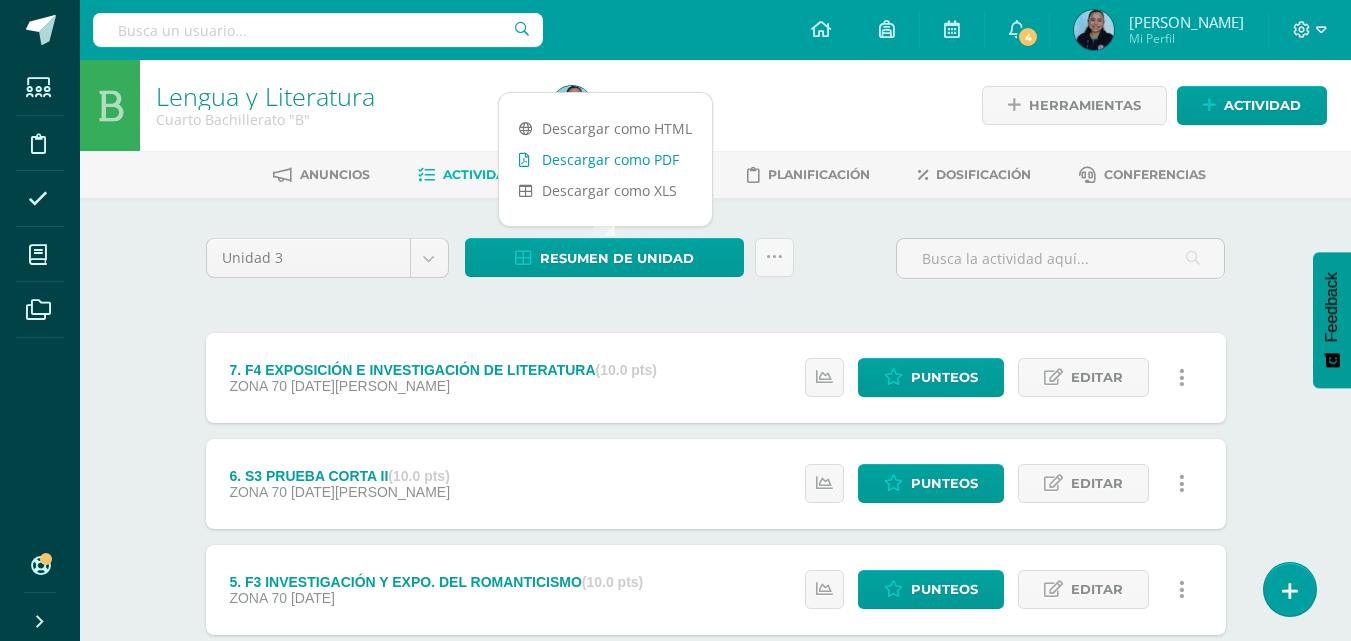click on "Descargar como PDF" at bounding box center (605, 159) 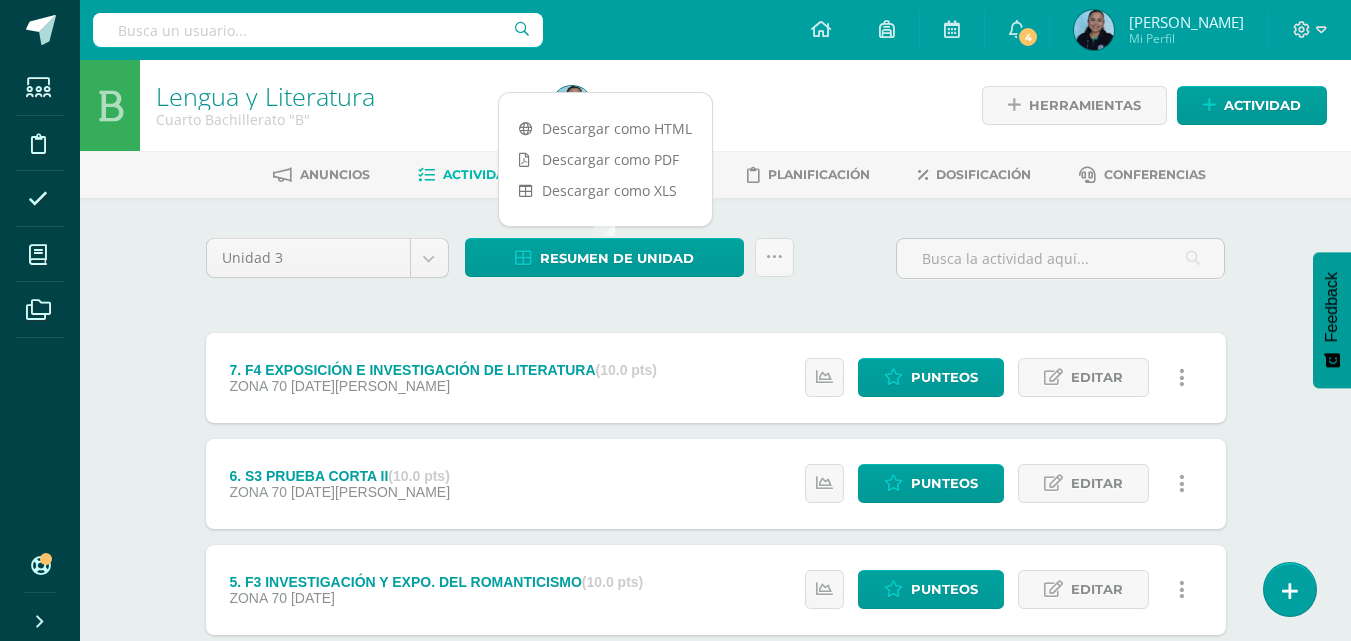 click on "Lengua y Literatura
Cuarto Bachillerato "B"
Herramientas
Detalle de asistencias
Actividad
Anuncios
Actividades
Estudiantes
Planificación
Dosificación
Conferencias     Unidad 3                             Unidad 1 Unidad 2 Unidad 3 Unidad 4 Resumen de unidad
Subir actividades en masa
Enviar punteos a revision
Historial de actividad
¿Estás seguro que deseas  Enviar a revisión  las notas de este curso?
Esta acción  enviará una notificación a tu supervisor y no podrás eliminar o cambiar tus notas. Cancelar
Enviar a revisión
Creación  y" at bounding box center [715, 626] 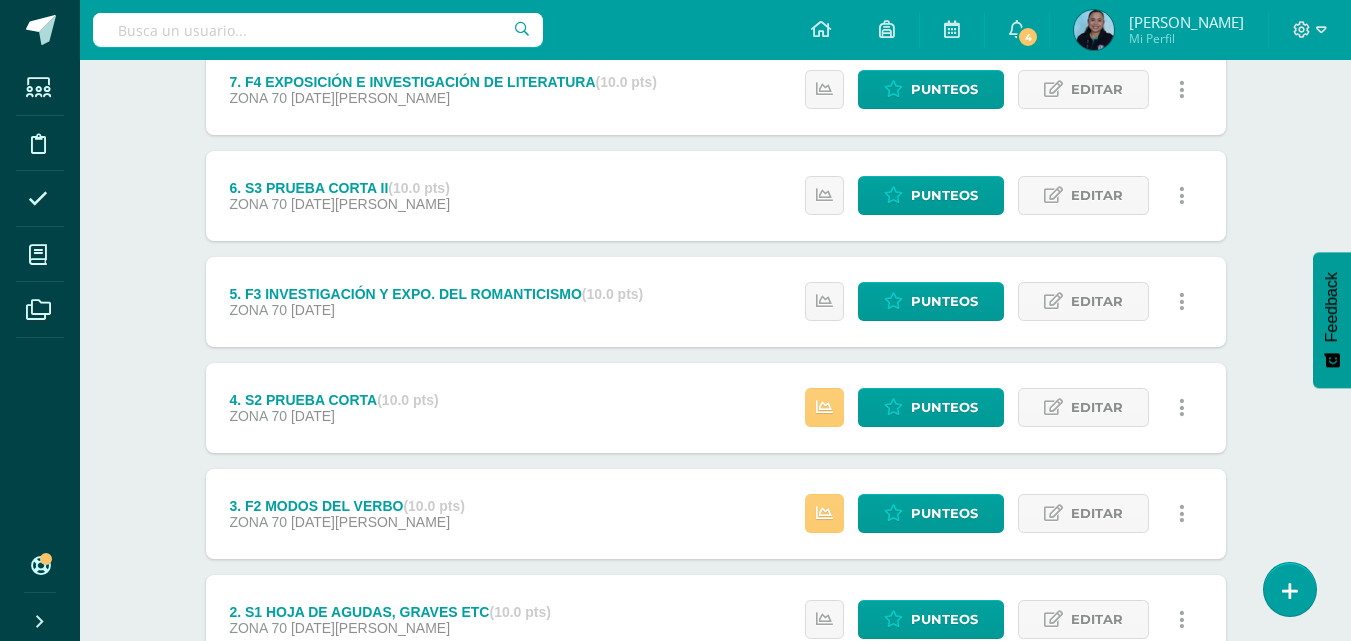 scroll, scrollTop: 0, scrollLeft: 0, axis: both 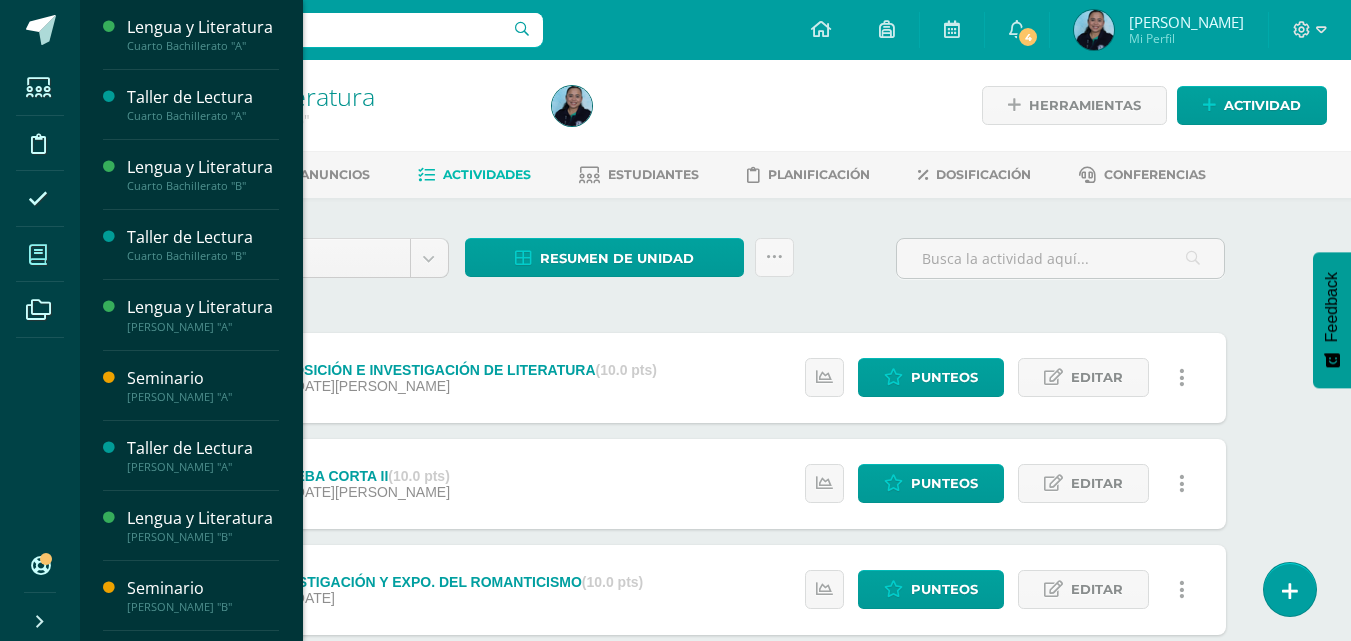 click at bounding box center (38, 255) 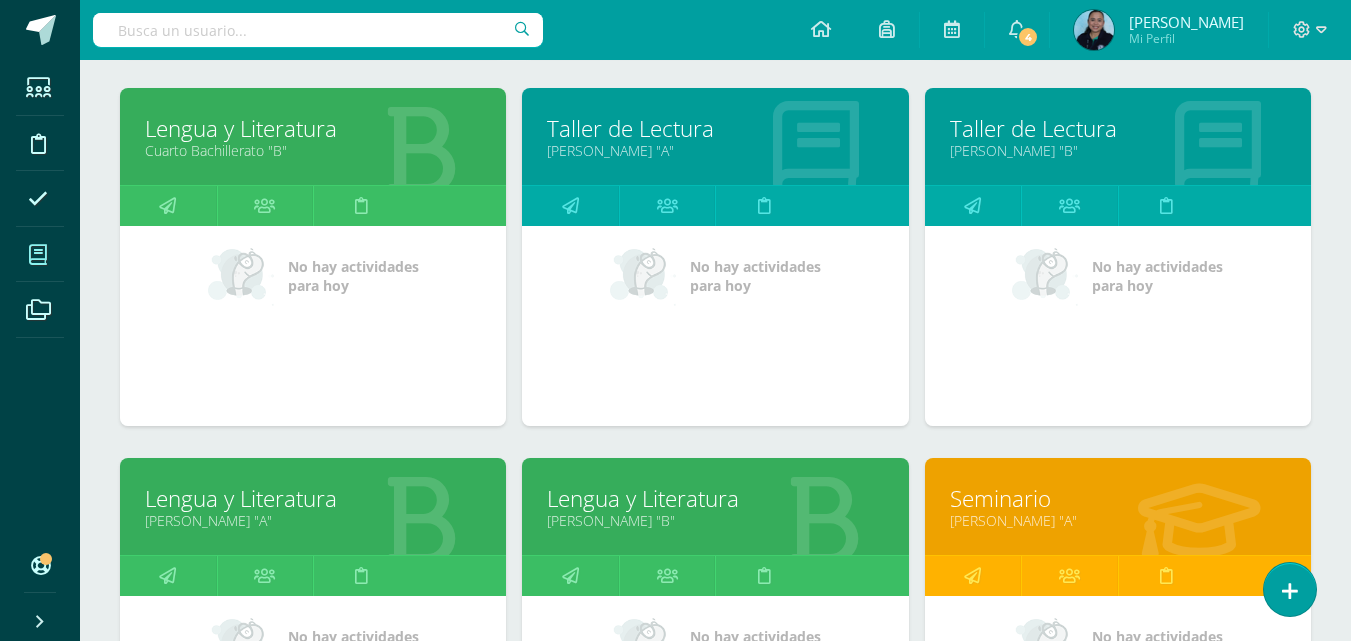 scroll, scrollTop: 700, scrollLeft: 0, axis: vertical 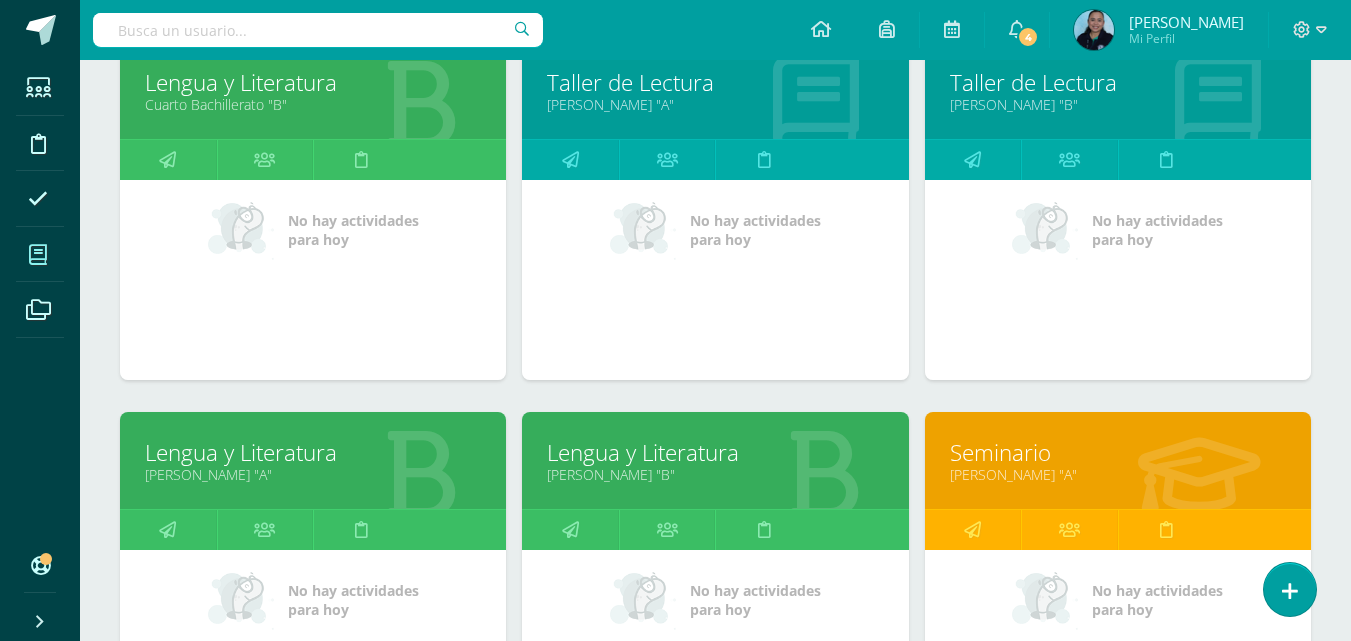 click on "Lengua y Literatura" at bounding box center [313, 452] 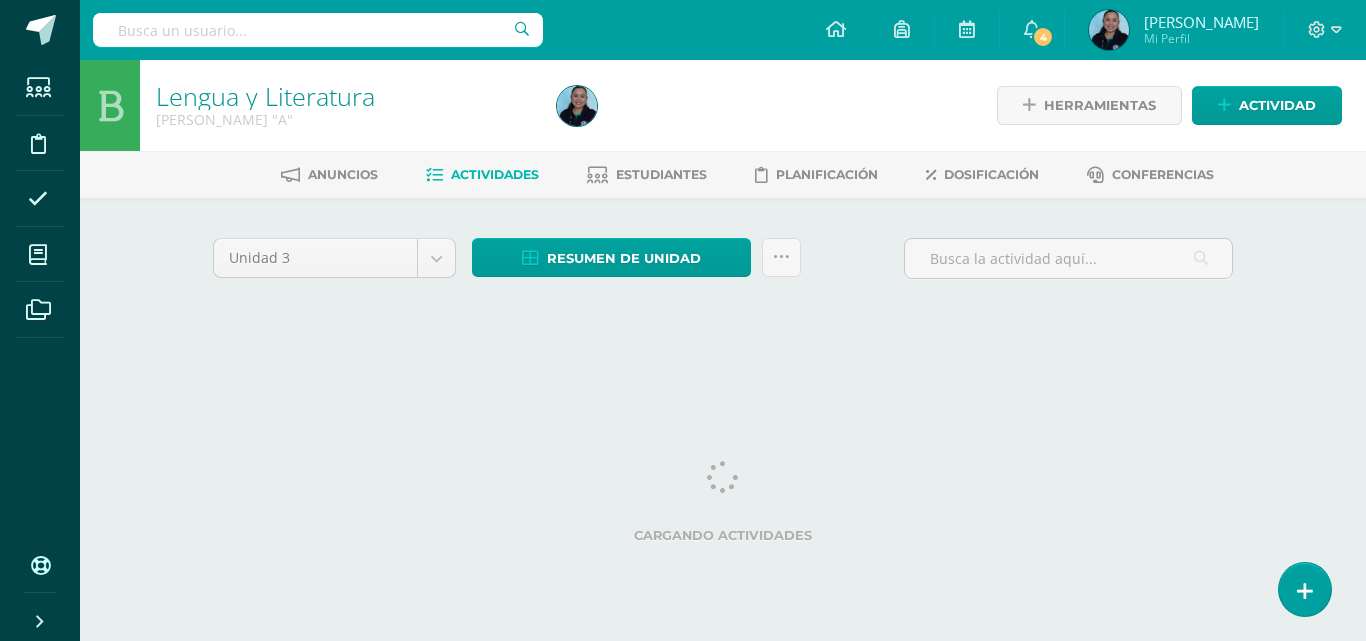 scroll, scrollTop: 0, scrollLeft: 0, axis: both 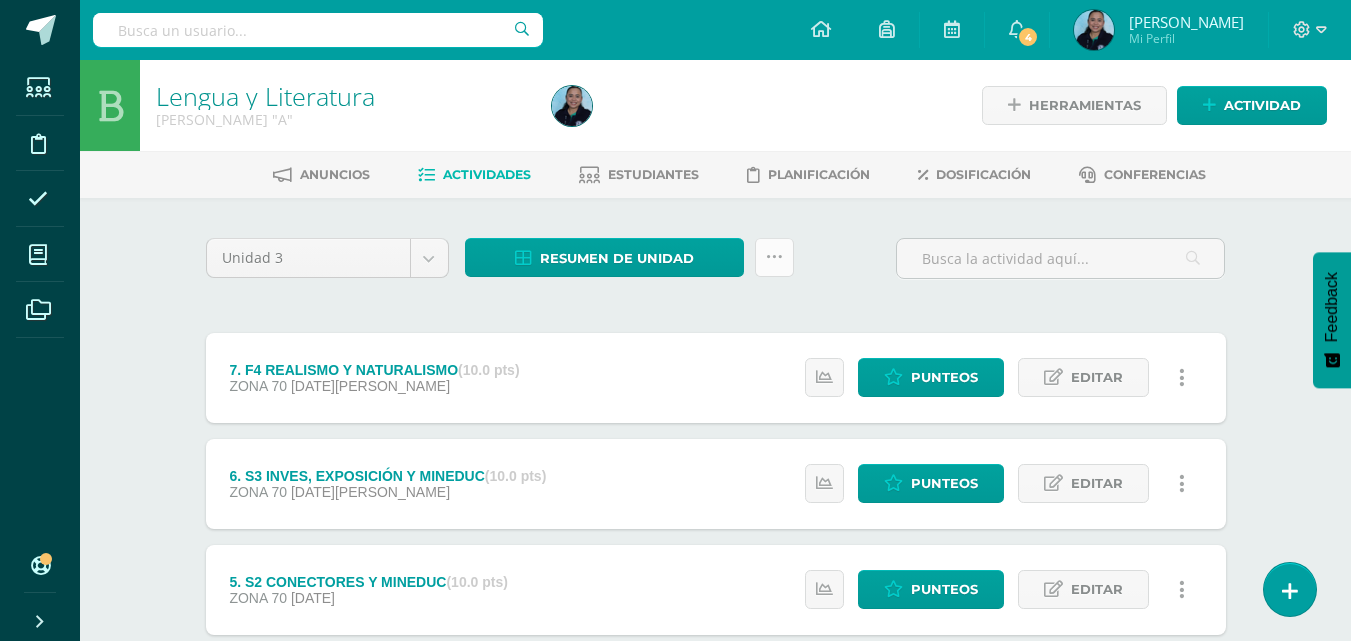 click at bounding box center [774, 257] 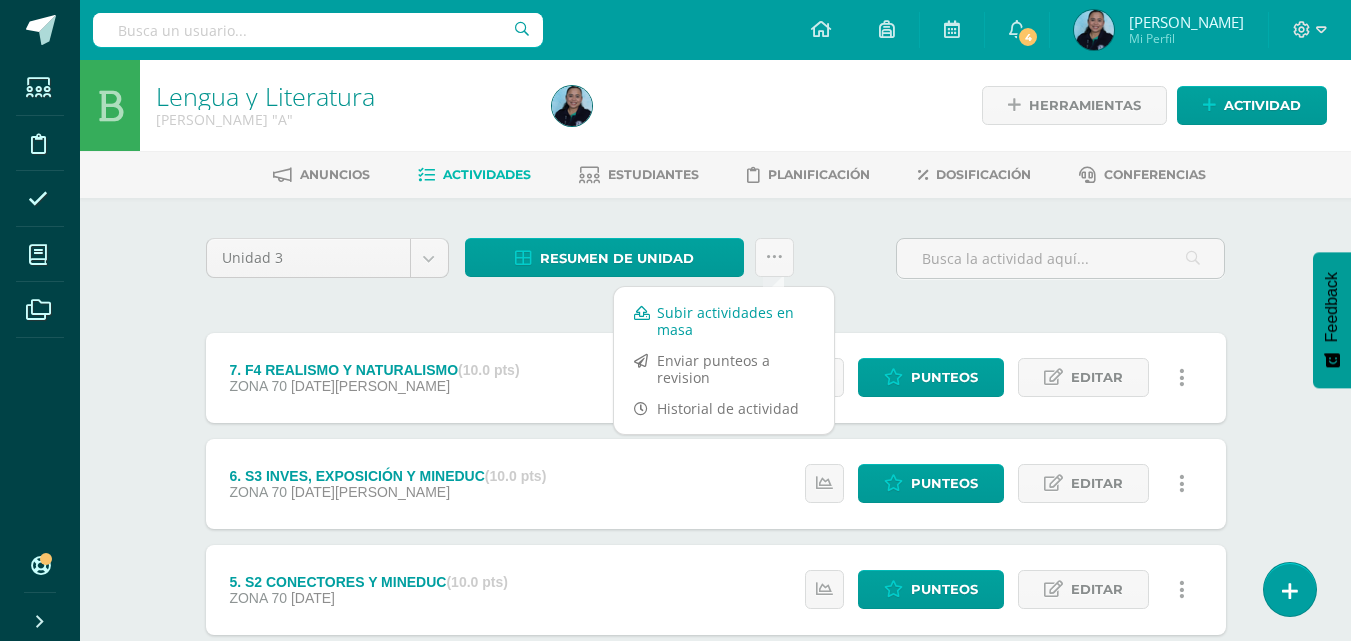 click on "Subir actividades en masa" at bounding box center [724, 321] 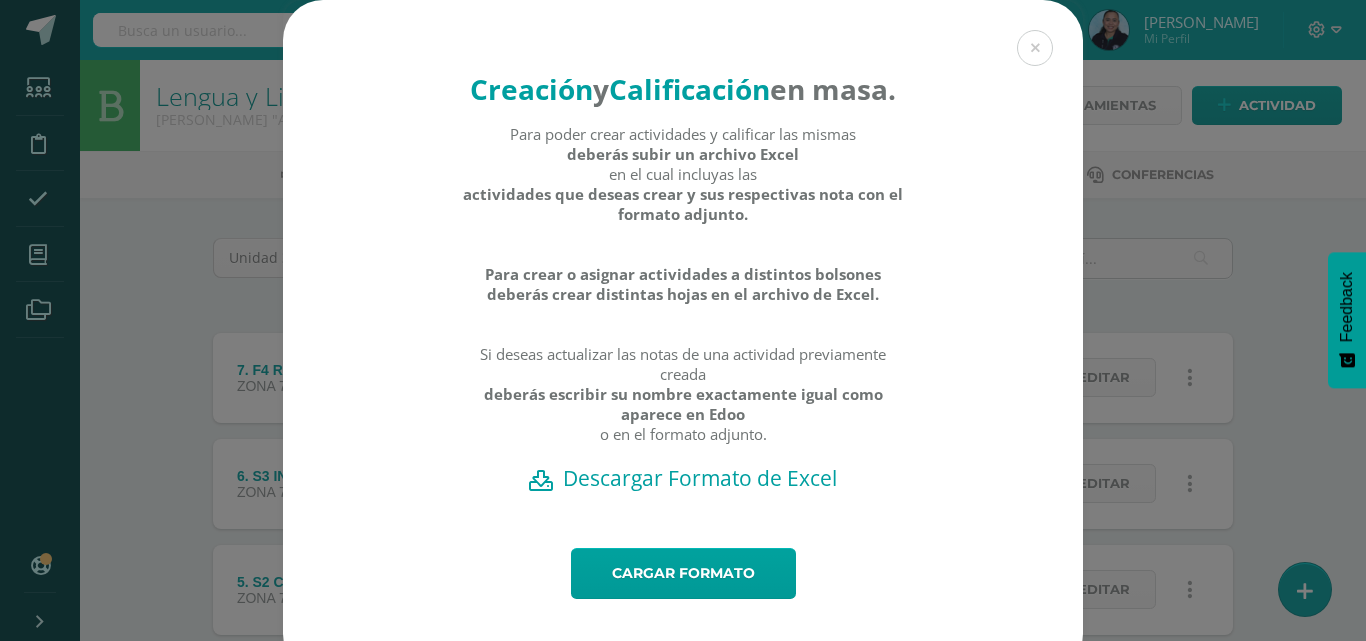 click on "Descargar Formato de Excel" at bounding box center (683, 478) 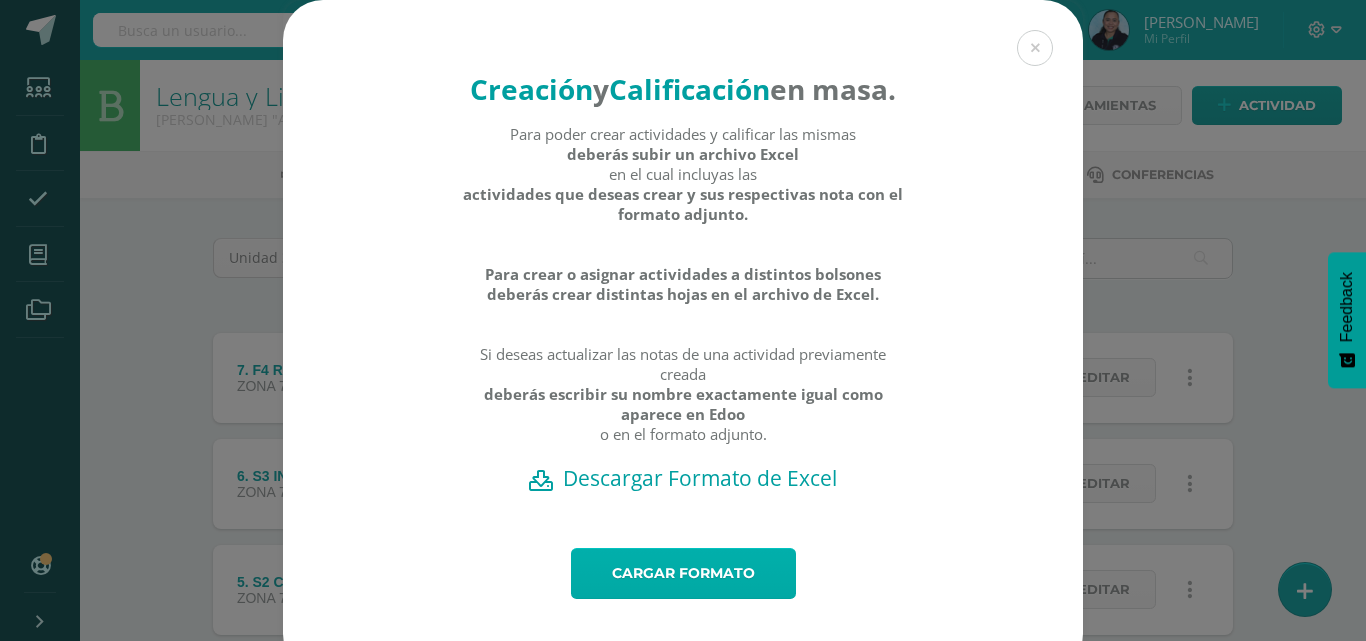 click on "Cargar formato" at bounding box center (683, 573) 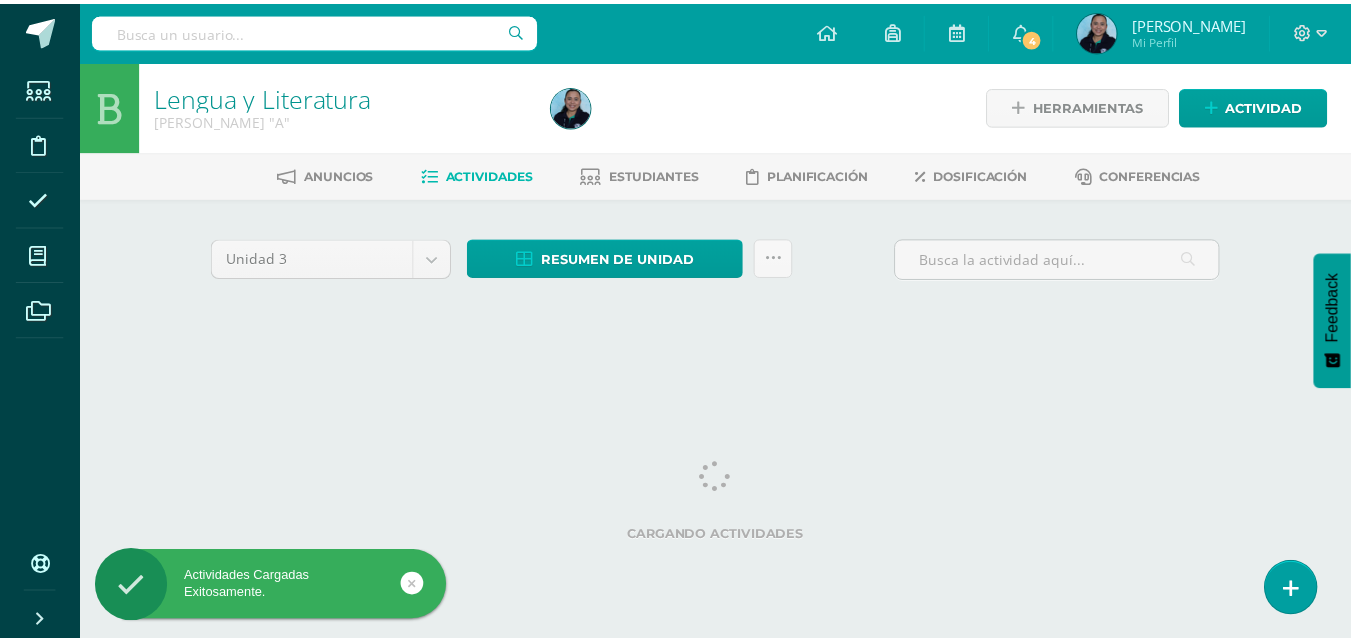 scroll, scrollTop: 0, scrollLeft: 0, axis: both 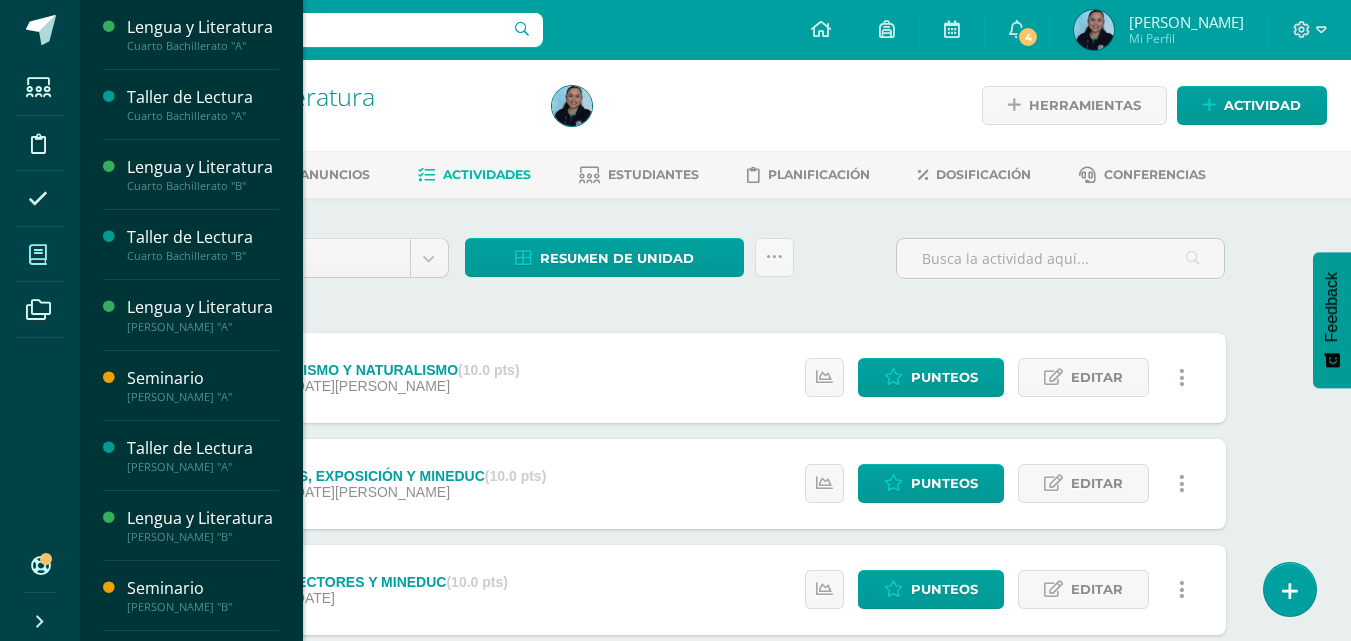 click at bounding box center [38, 255] 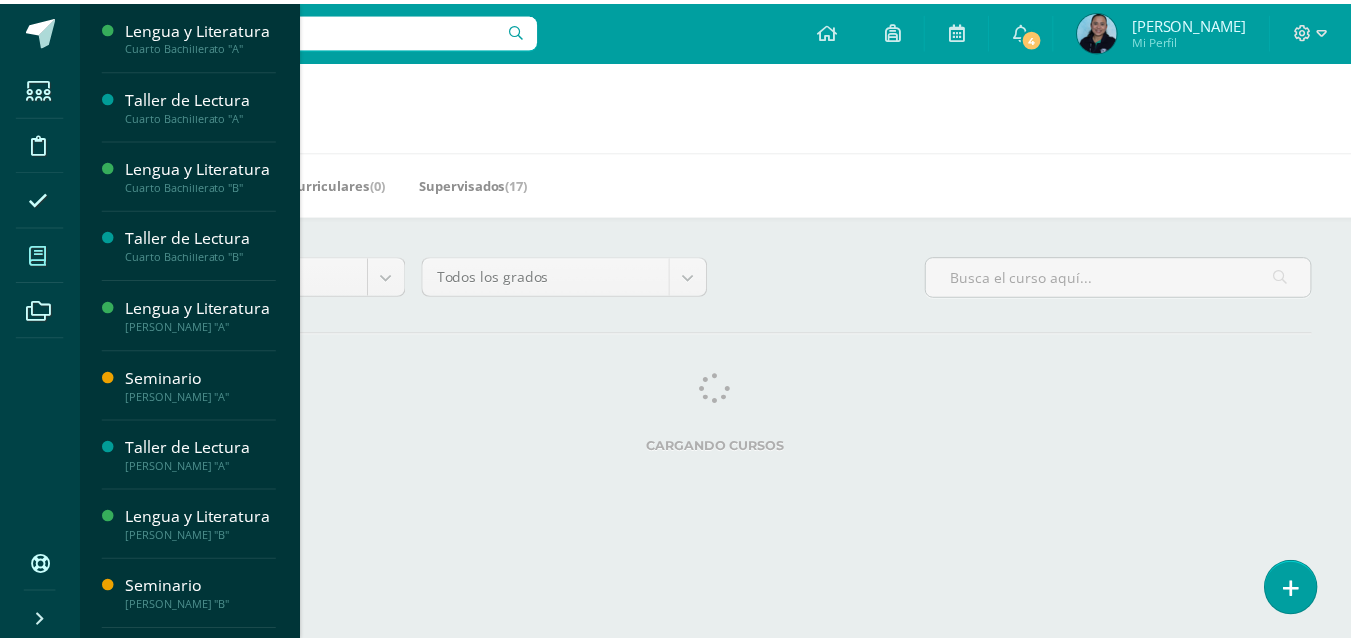 scroll, scrollTop: 0, scrollLeft: 0, axis: both 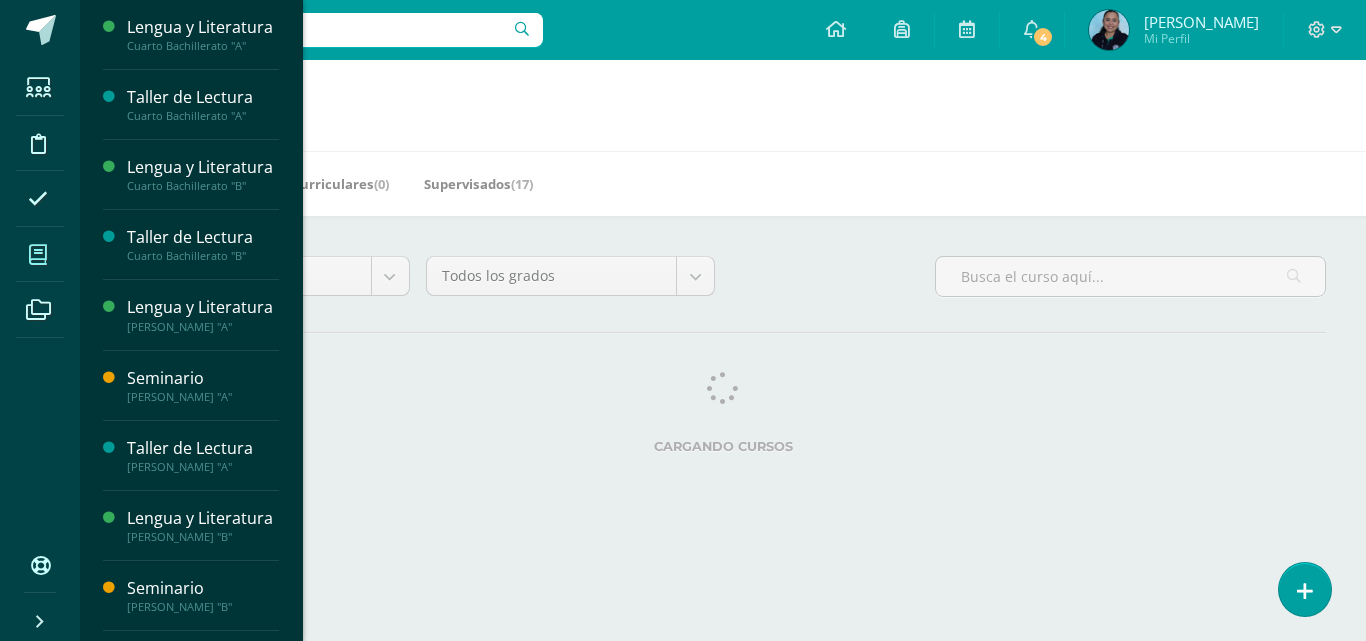 click on "Mis Cursos  (10) Mis Extracurriculares  (0) Supervisados  (17)" at bounding box center (747, 183) 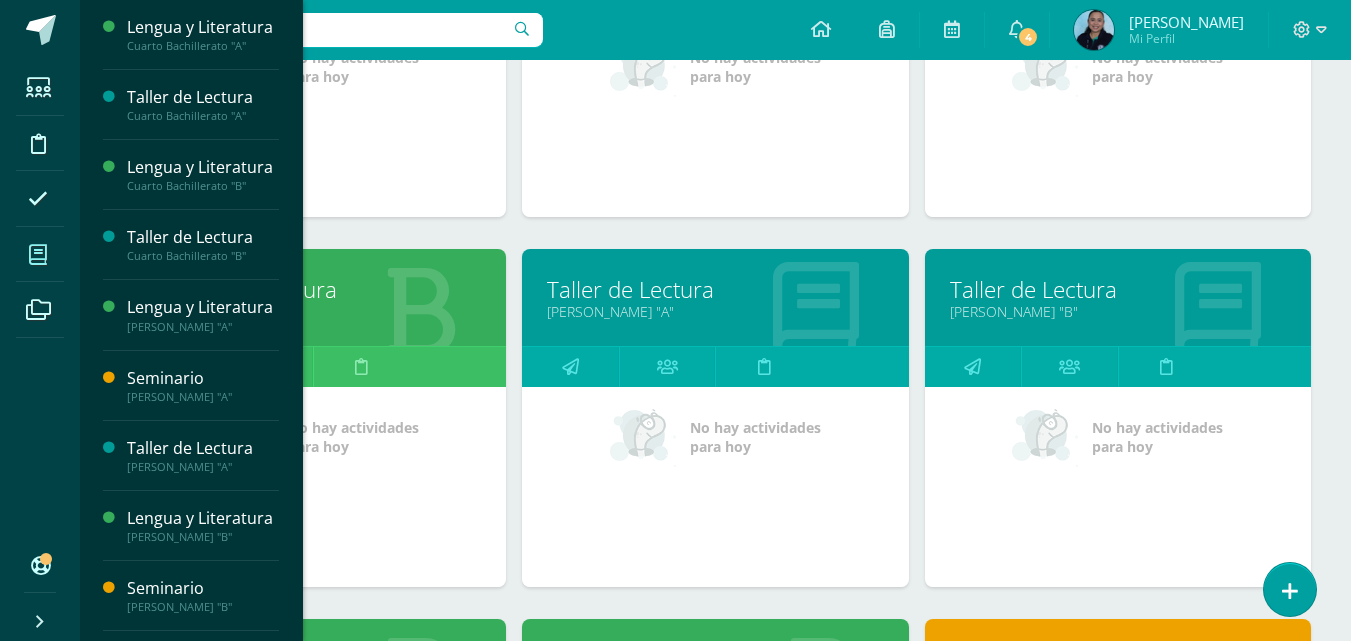 scroll, scrollTop: 500, scrollLeft: 0, axis: vertical 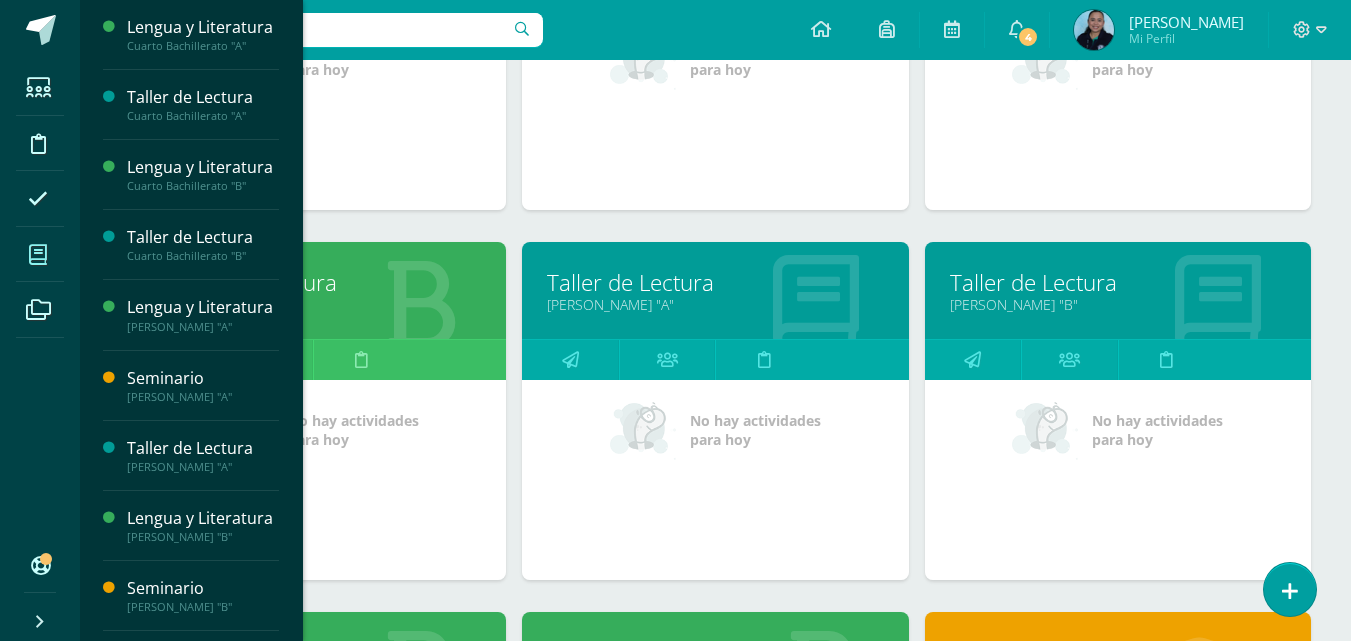 click on "Taller de Lectura" at bounding box center (715, 282) 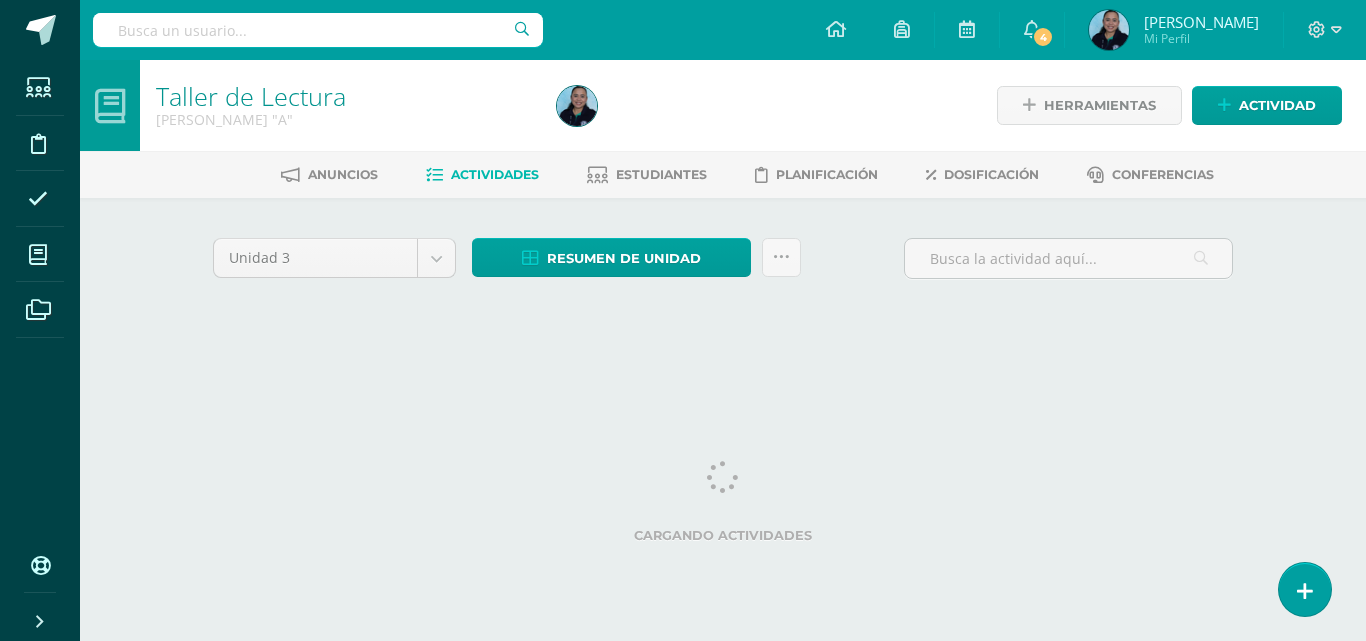 scroll, scrollTop: 0, scrollLeft: 0, axis: both 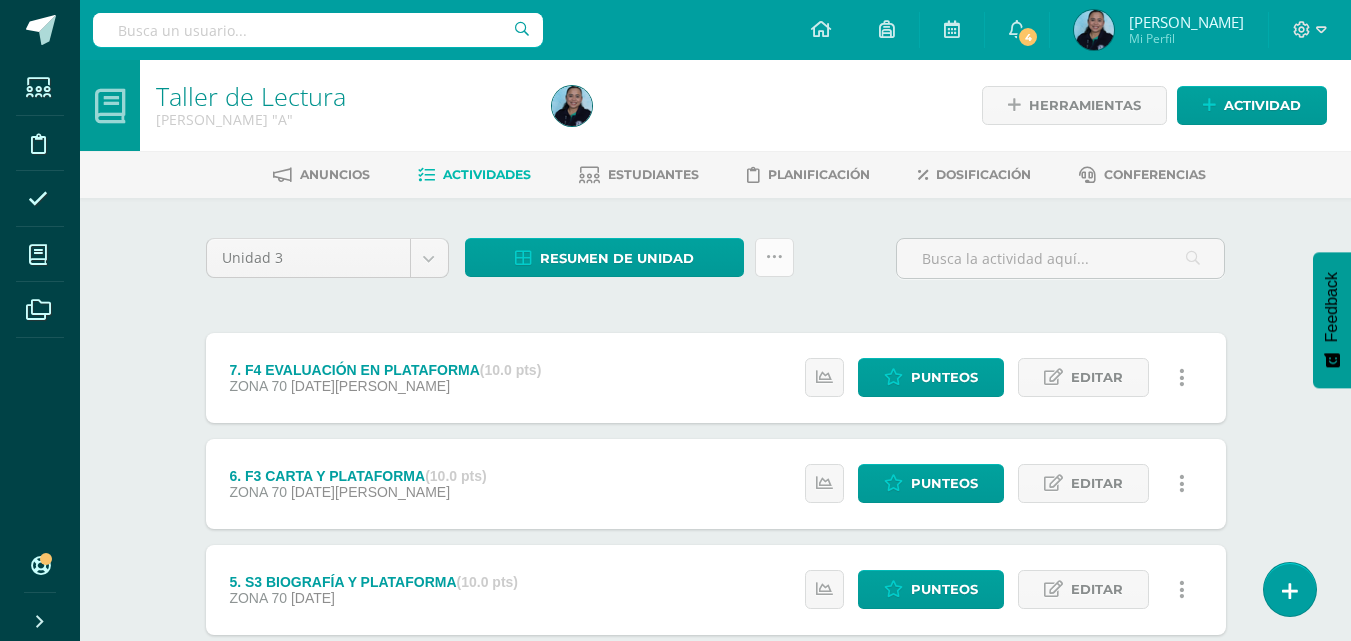 click at bounding box center [774, 257] 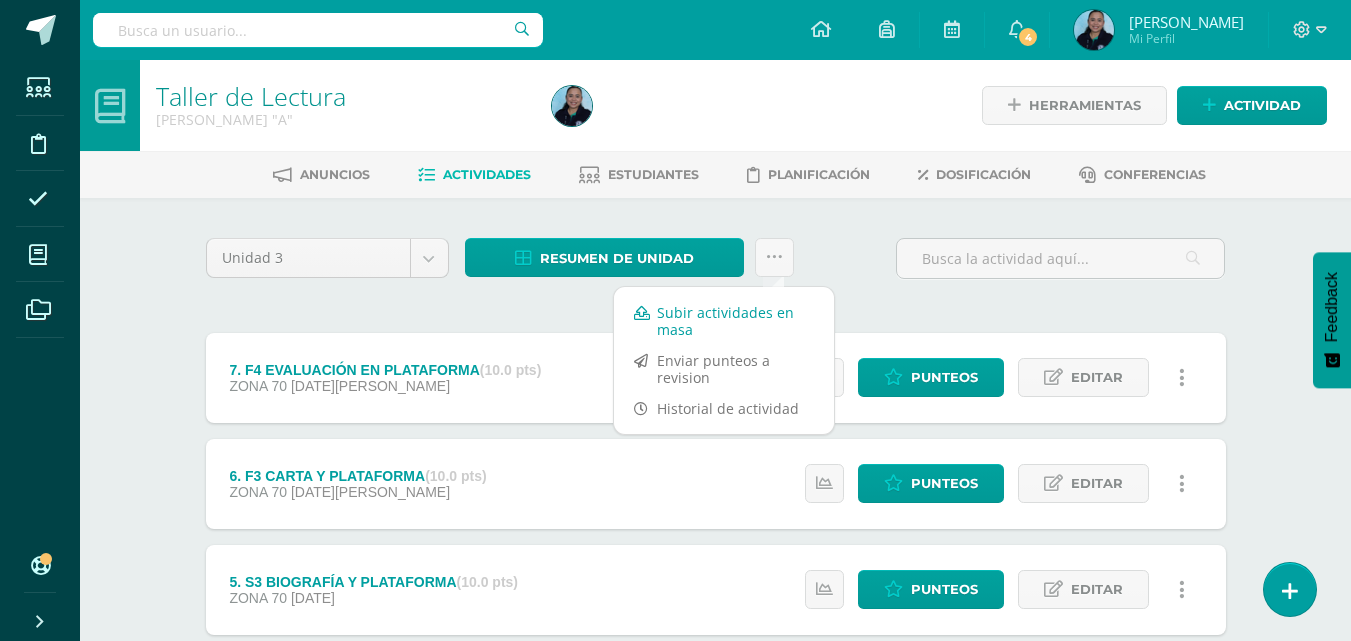 click on "Subir actividades en masa" at bounding box center [724, 321] 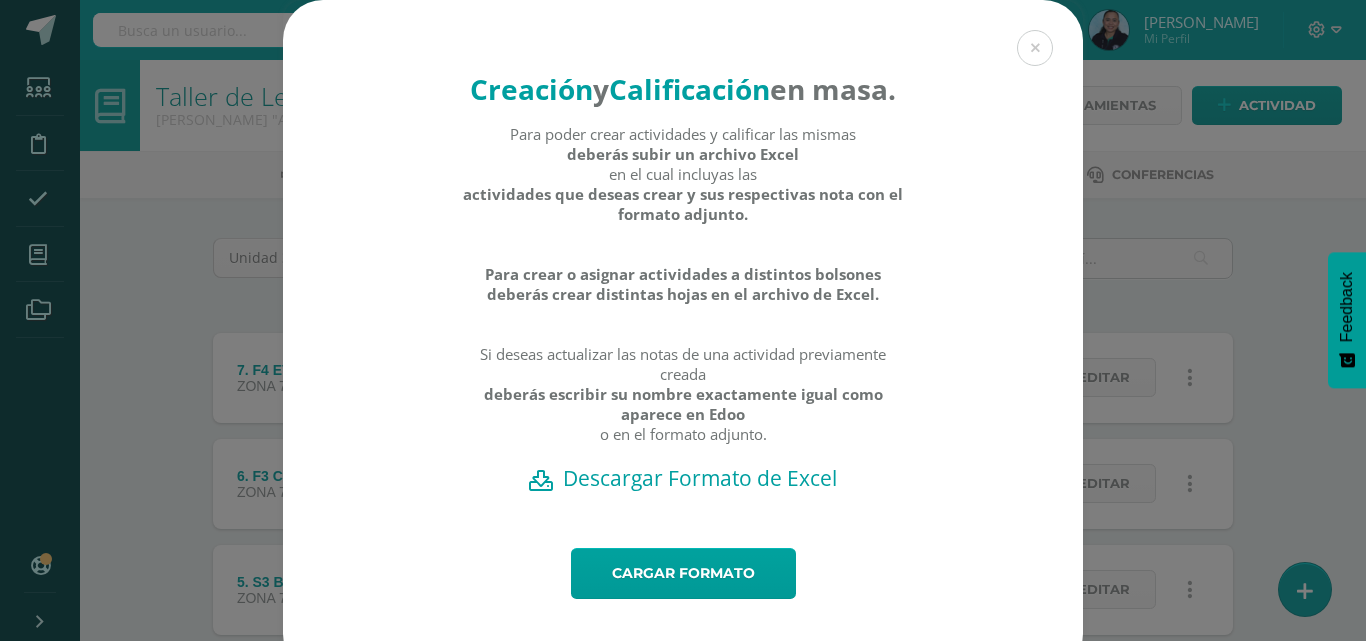 click on "Descargar Formato de Excel" at bounding box center (683, 478) 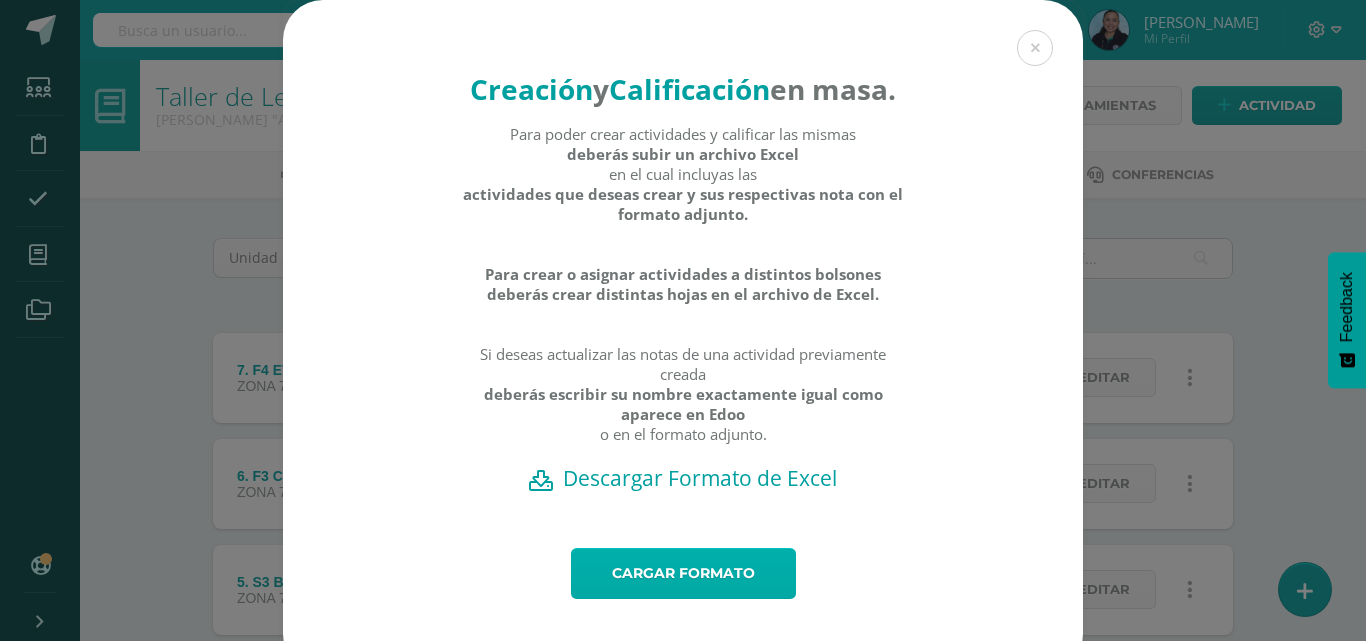 click on "Cargar formato" at bounding box center (683, 573) 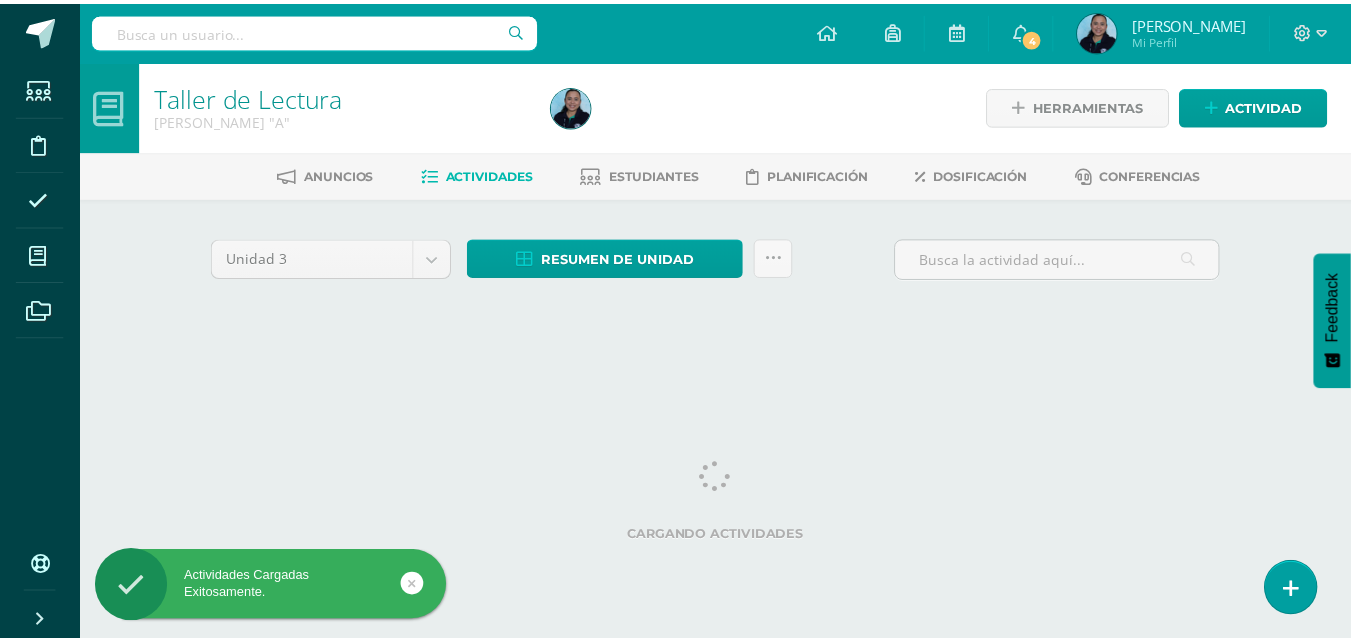 scroll, scrollTop: 0, scrollLeft: 0, axis: both 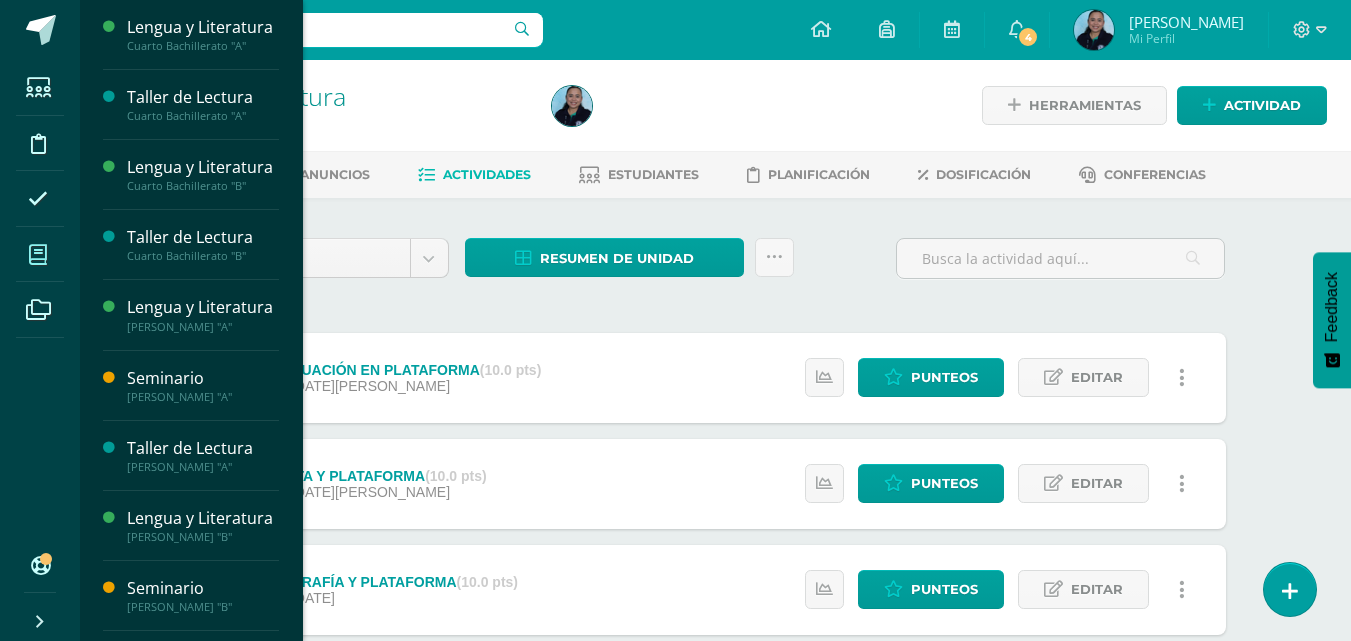 click at bounding box center (38, 254) 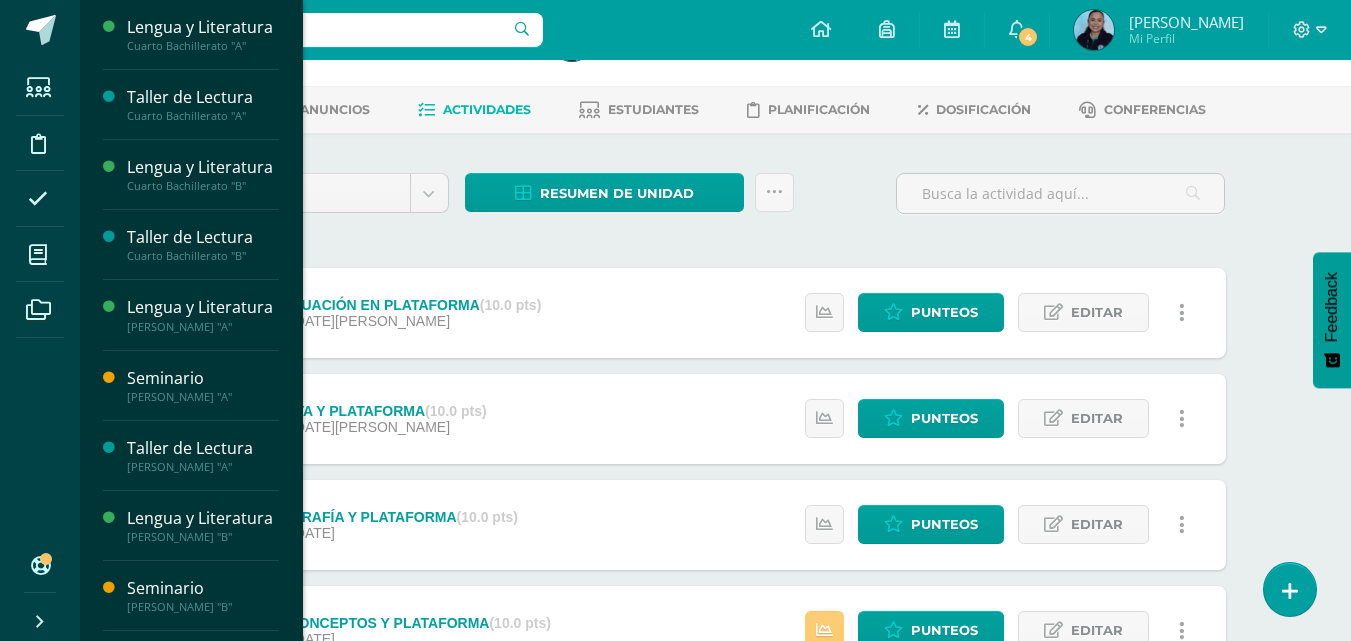 scroll, scrollTop: 100, scrollLeft: 0, axis: vertical 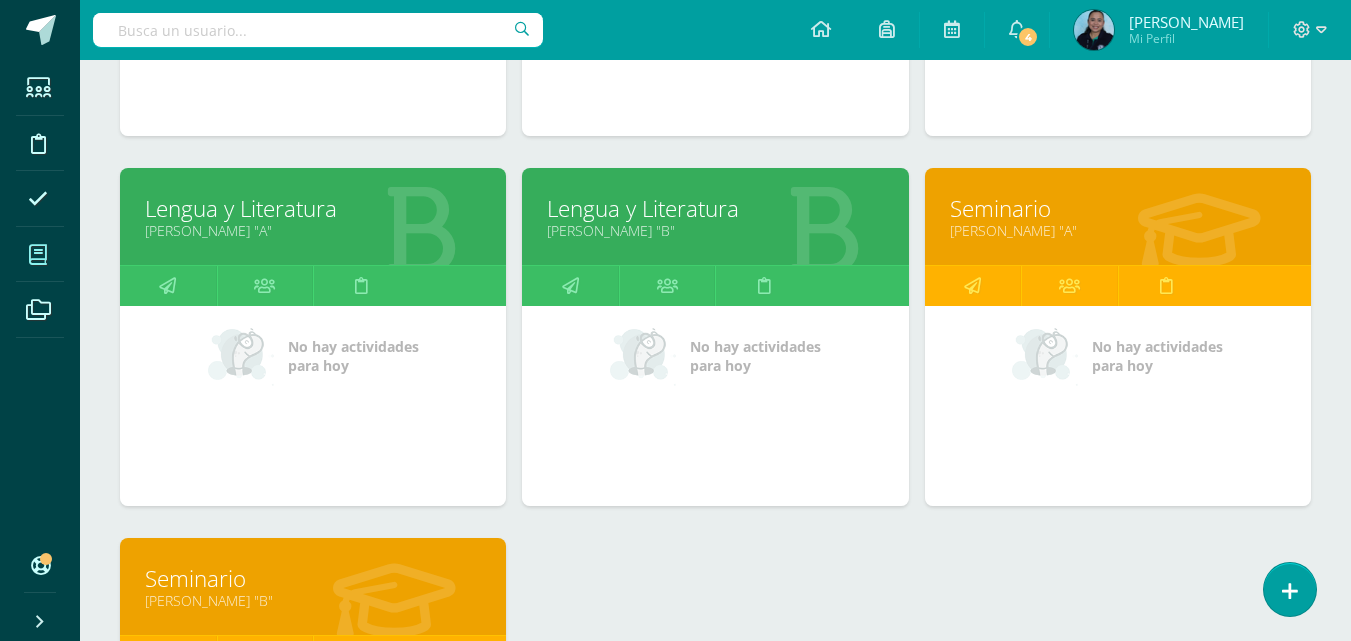 click on "[PERSON_NAME] "B"" at bounding box center [715, 230] 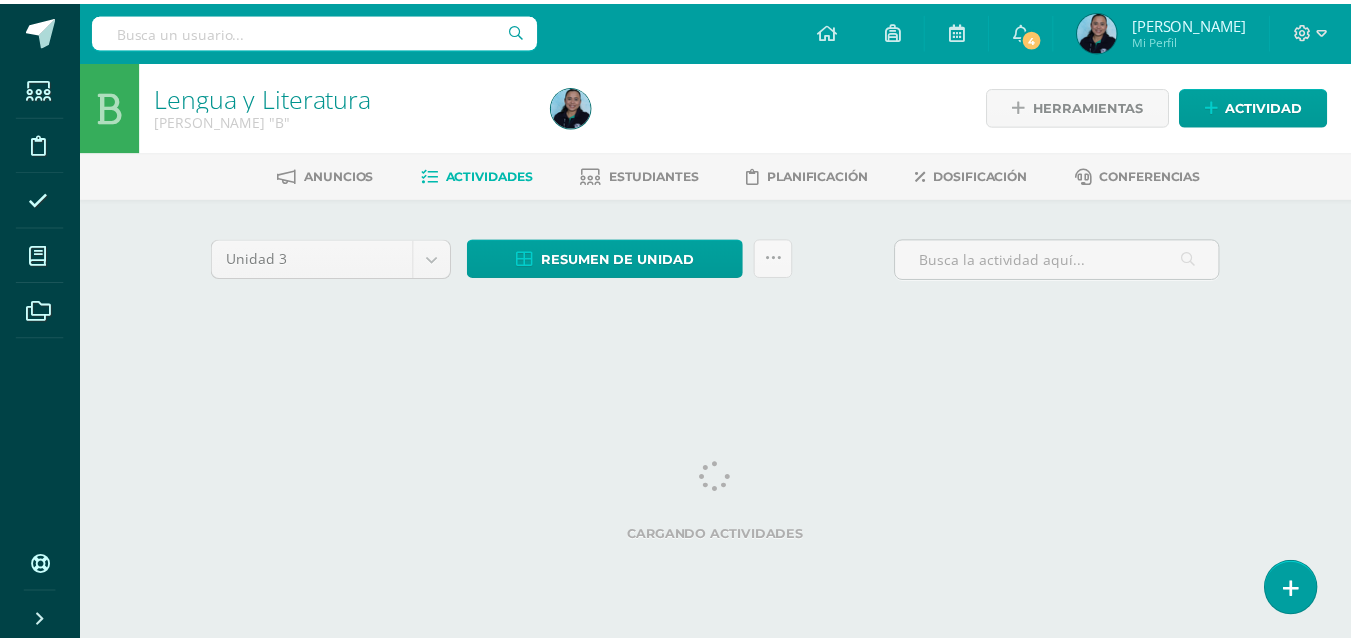 scroll, scrollTop: 0, scrollLeft: 0, axis: both 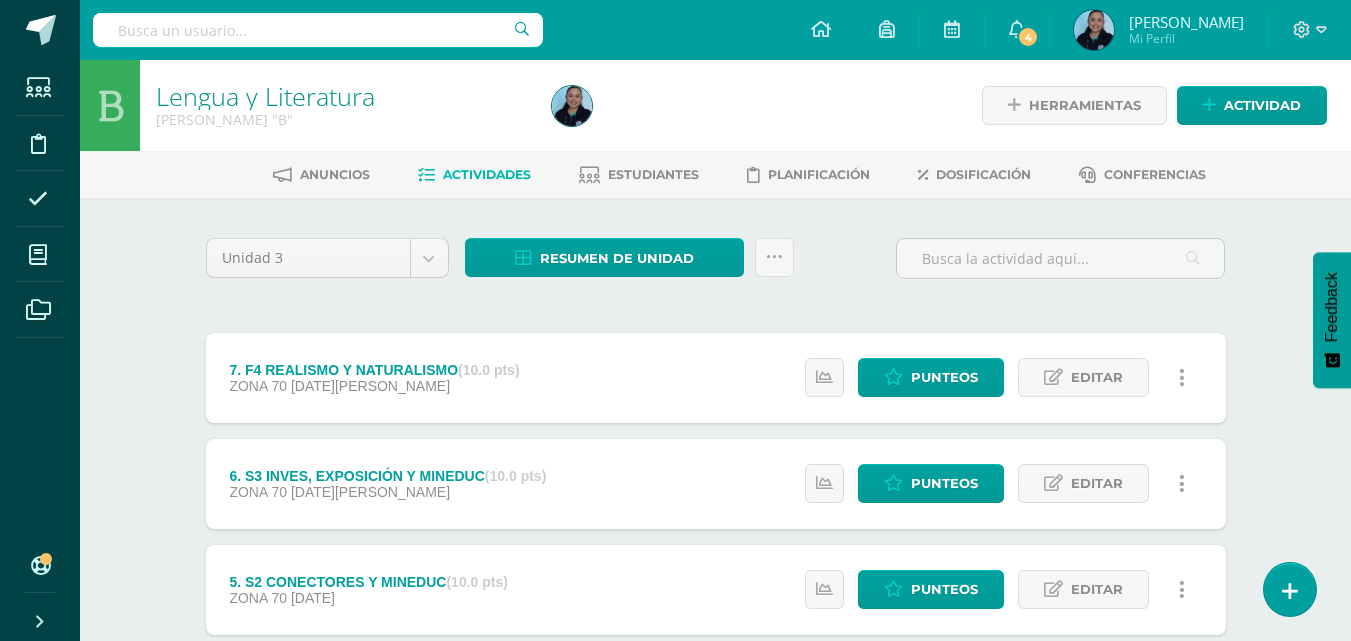 click on "Lengua y Literatura
Quinto Bachillerato "B"
Herramientas
Detalle de asistencias
Actividad
Anuncios
Actividades
Estudiantes
Planificación
Dosificación
Conferencias     Unidad 3                             Unidad 1 Unidad 2 Unidad 3 Resumen de unidad
Descargar como HTML
Descargar como PDF
Descargar como XLS
Subir actividades en masa
Enviar punteos a revision
Historial de actividad
¿Estás seguro que deseas  Enviar a revisión  las notas de este curso?
Cancelar Creación  y  Calificación  0" at bounding box center (715, 626) 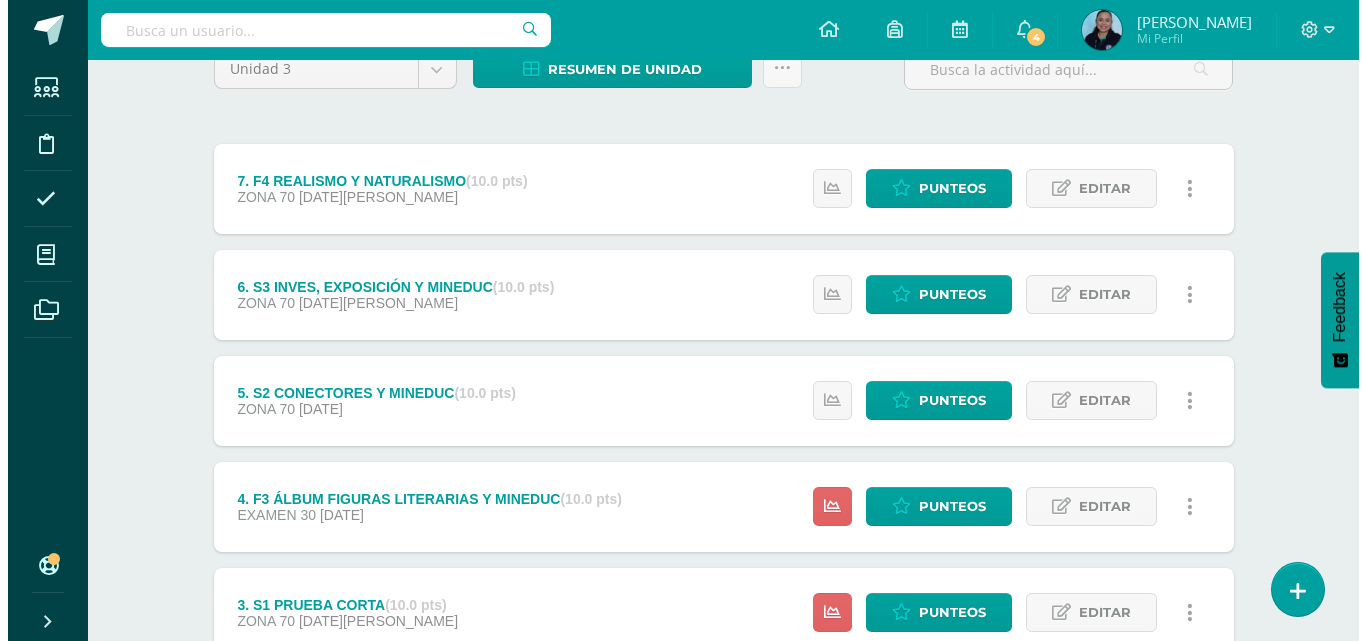 scroll, scrollTop: 0, scrollLeft: 0, axis: both 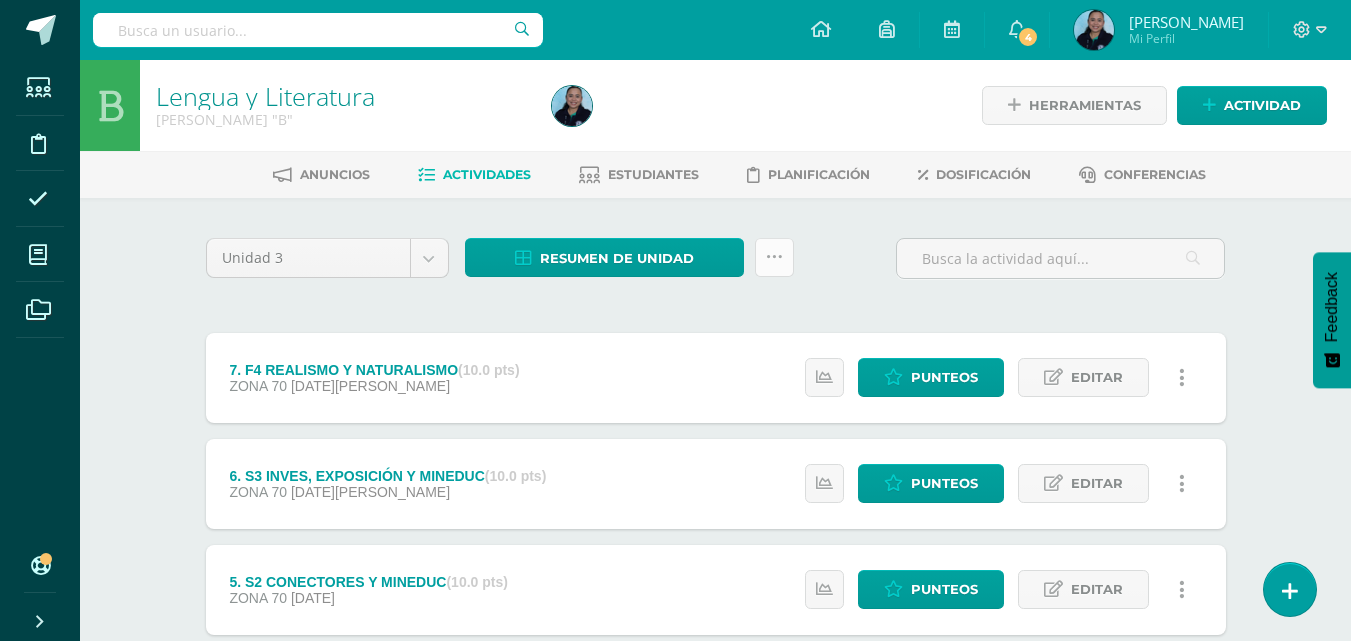 click at bounding box center [774, 257] 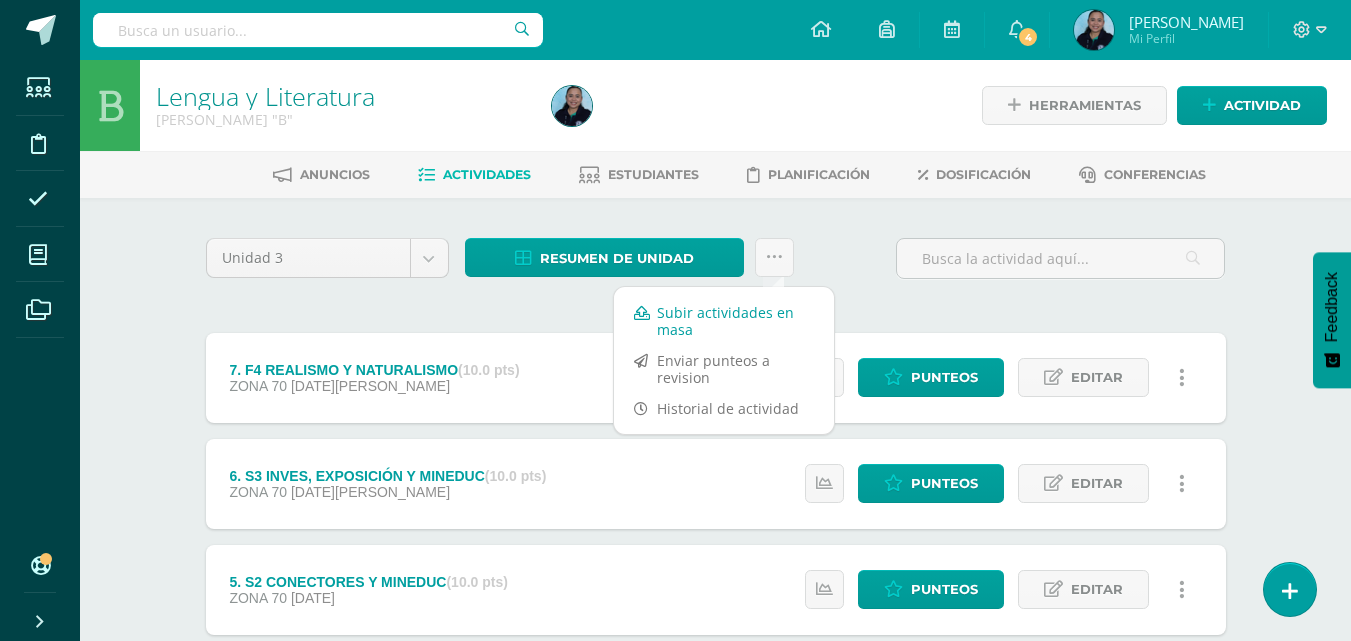 click on "Subir actividades en masa" at bounding box center [724, 321] 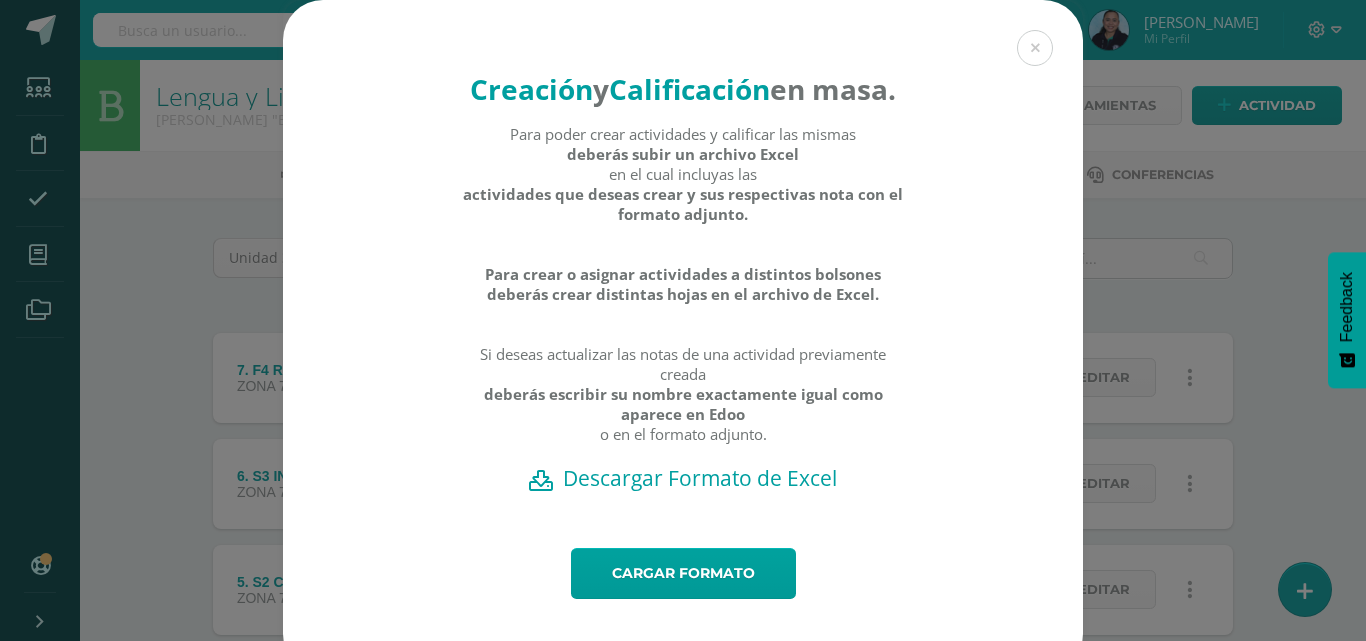click on "Descargar Formato de Excel" at bounding box center (683, 478) 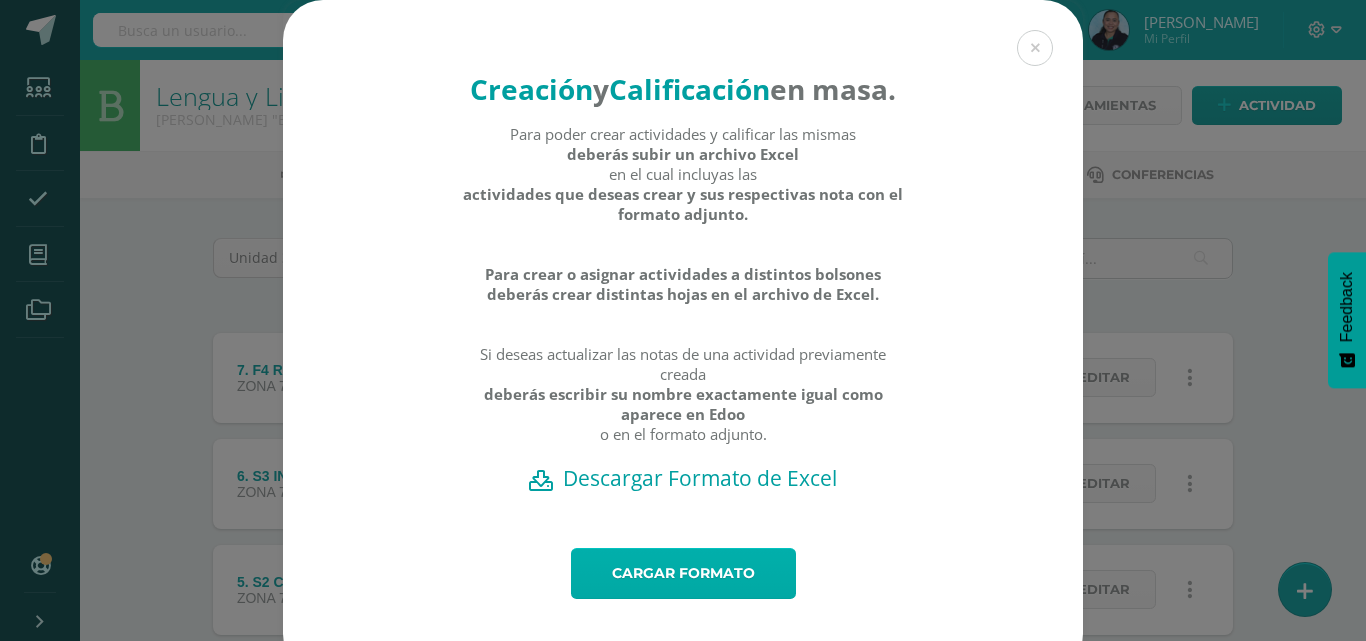 click on "Cargar formato" at bounding box center (683, 573) 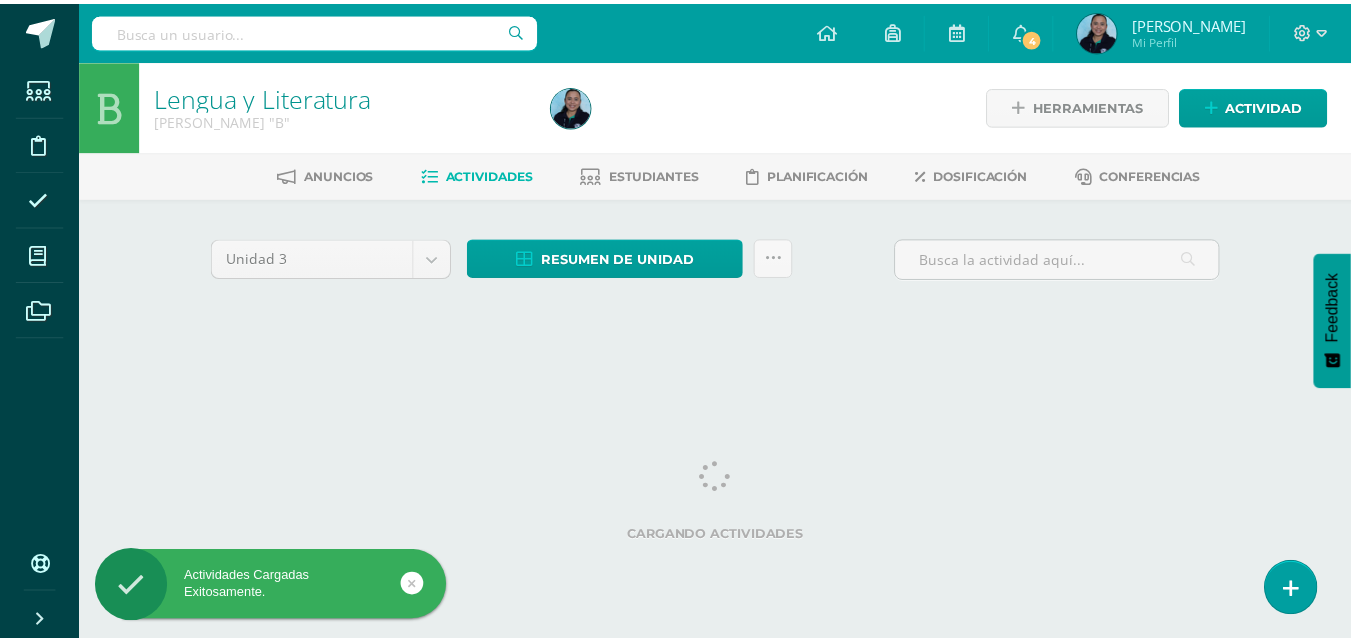 scroll, scrollTop: 0, scrollLeft: 0, axis: both 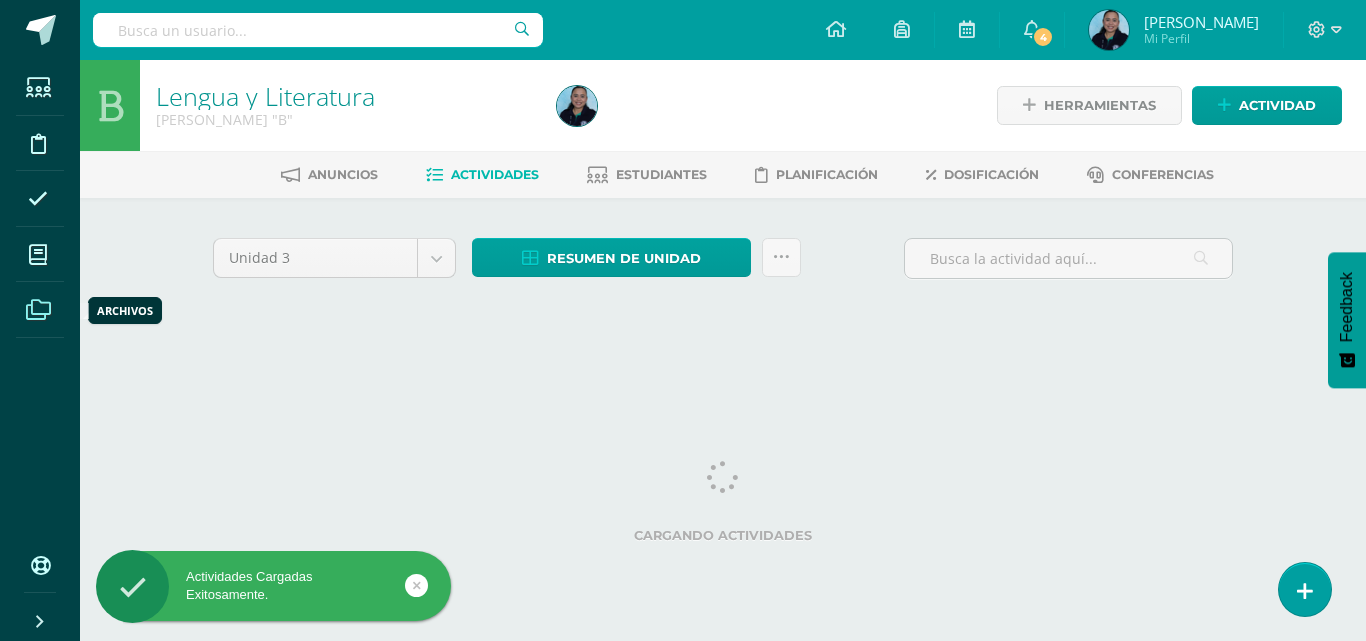 click at bounding box center [38, 310] 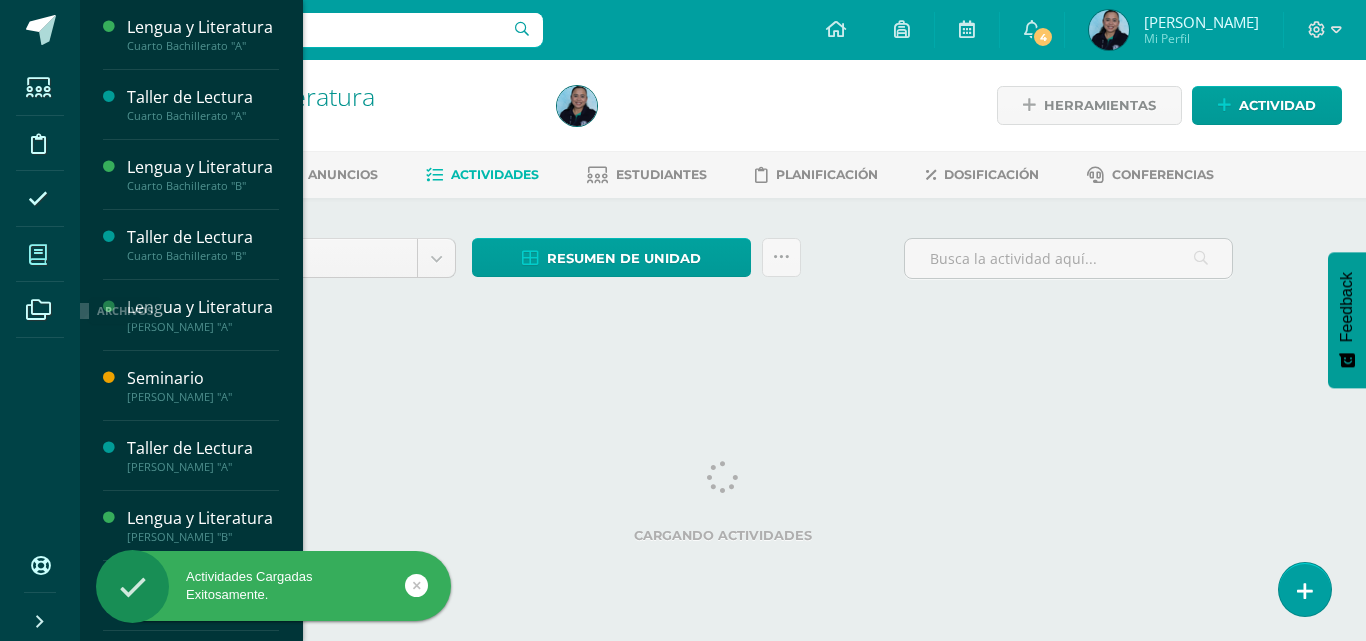 click at bounding box center (38, 254) 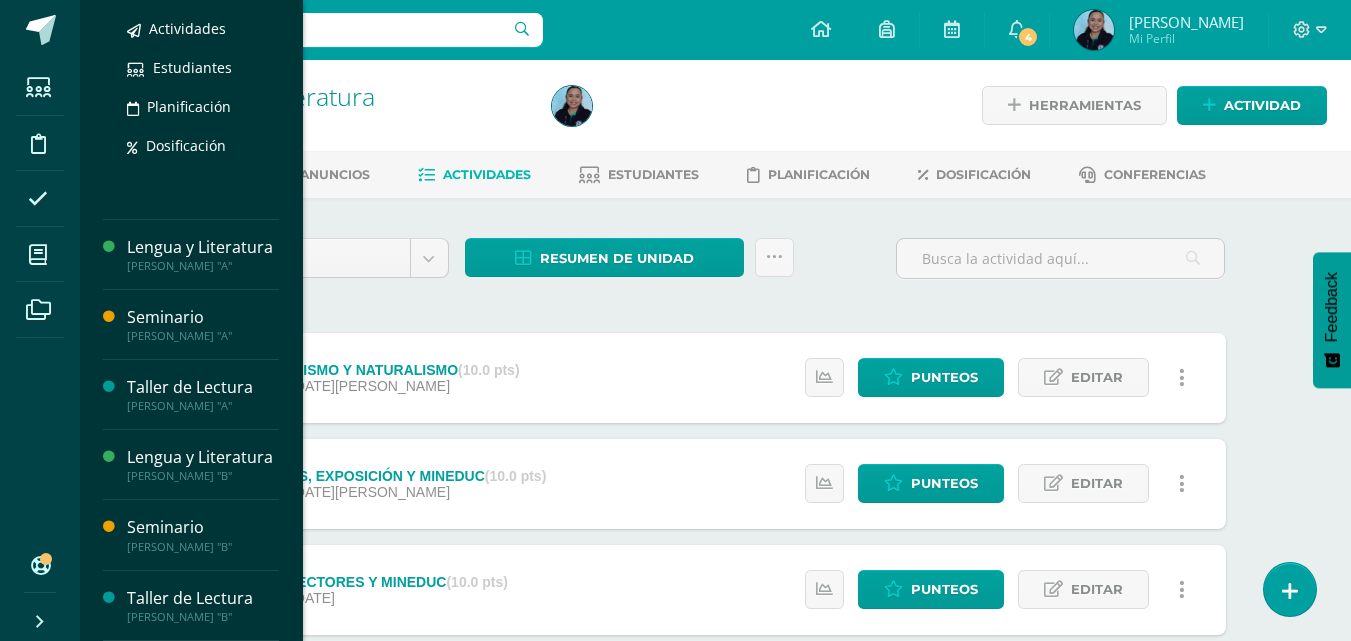 scroll, scrollTop: 349, scrollLeft: 0, axis: vertical 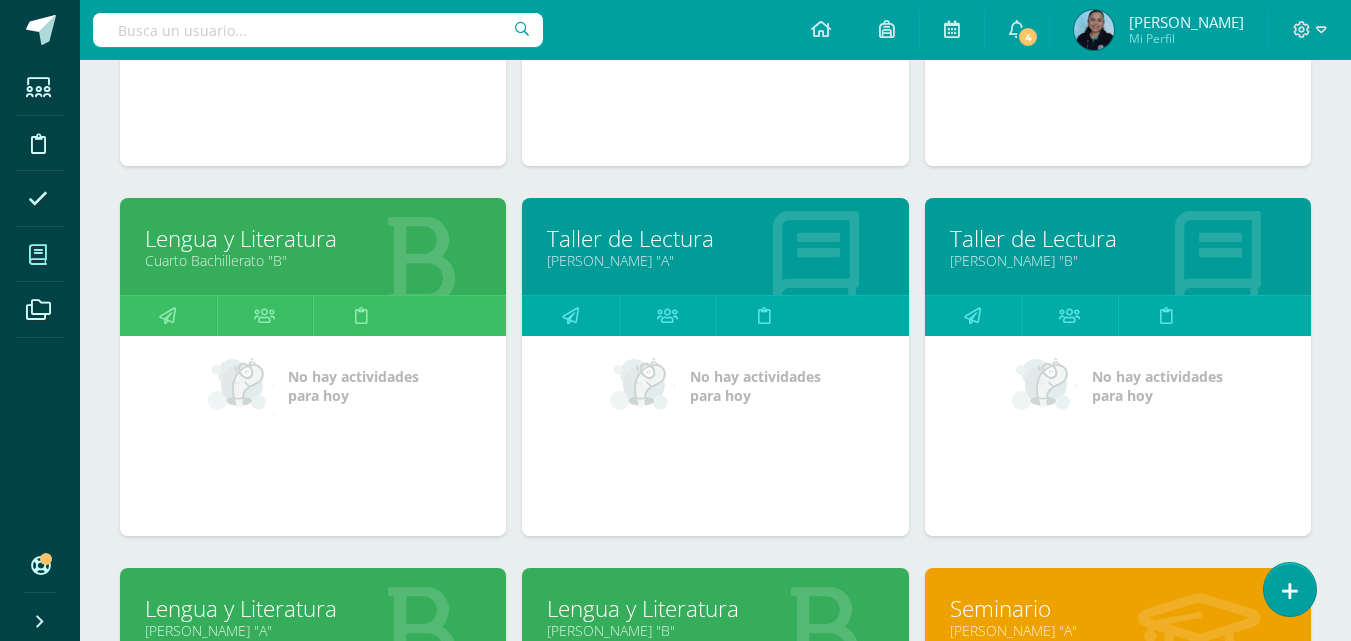 click on "[PERSON_NAME] "B"" at bounding box center (1118, 260) 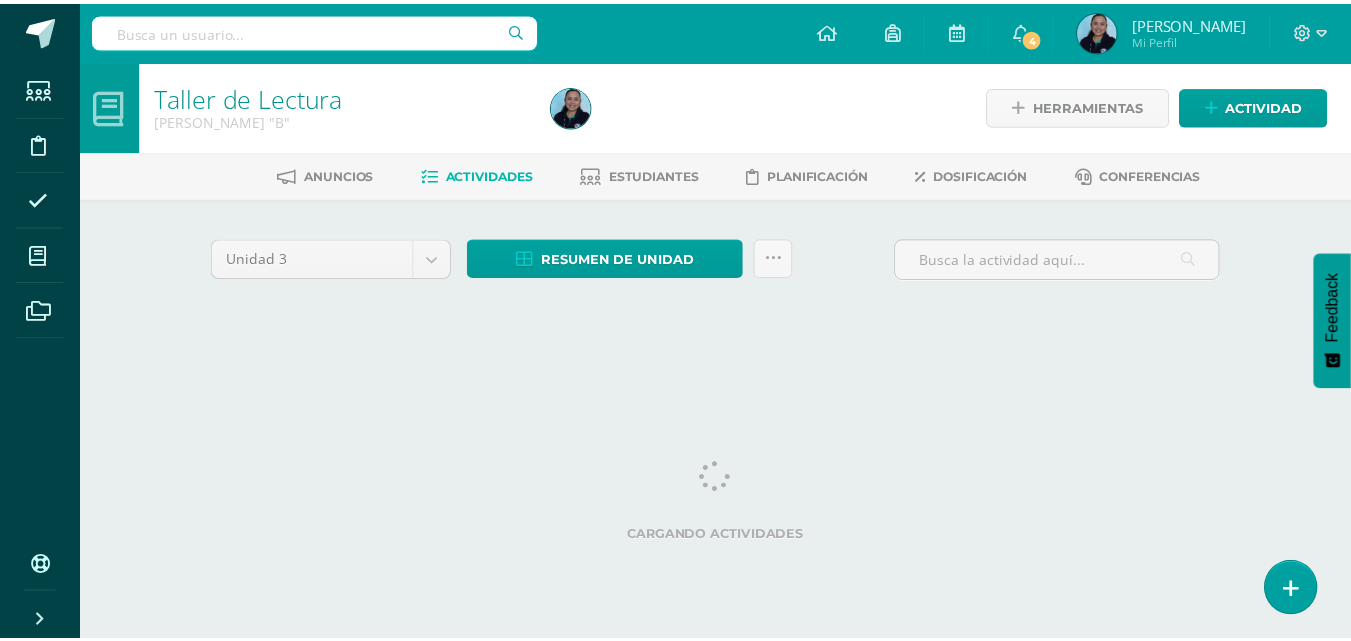 scroll, scrollTop: 0, scrollLeft: 0, axis: both 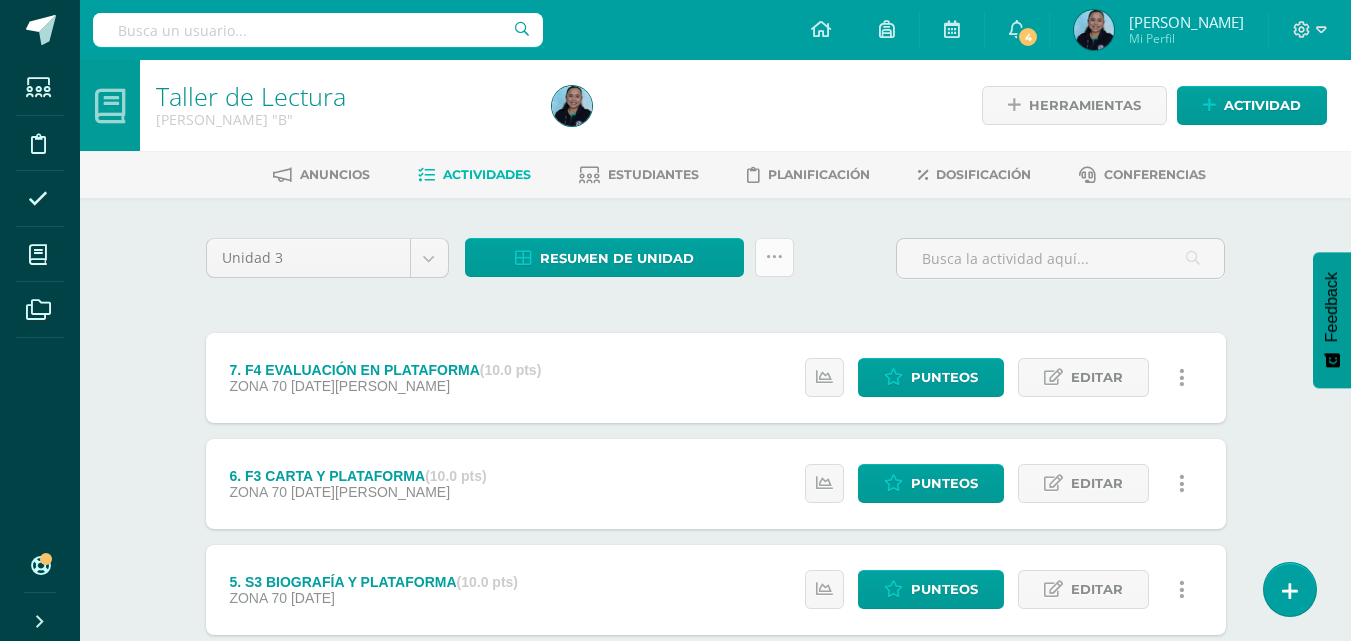 click at bounding box center (774, 257) 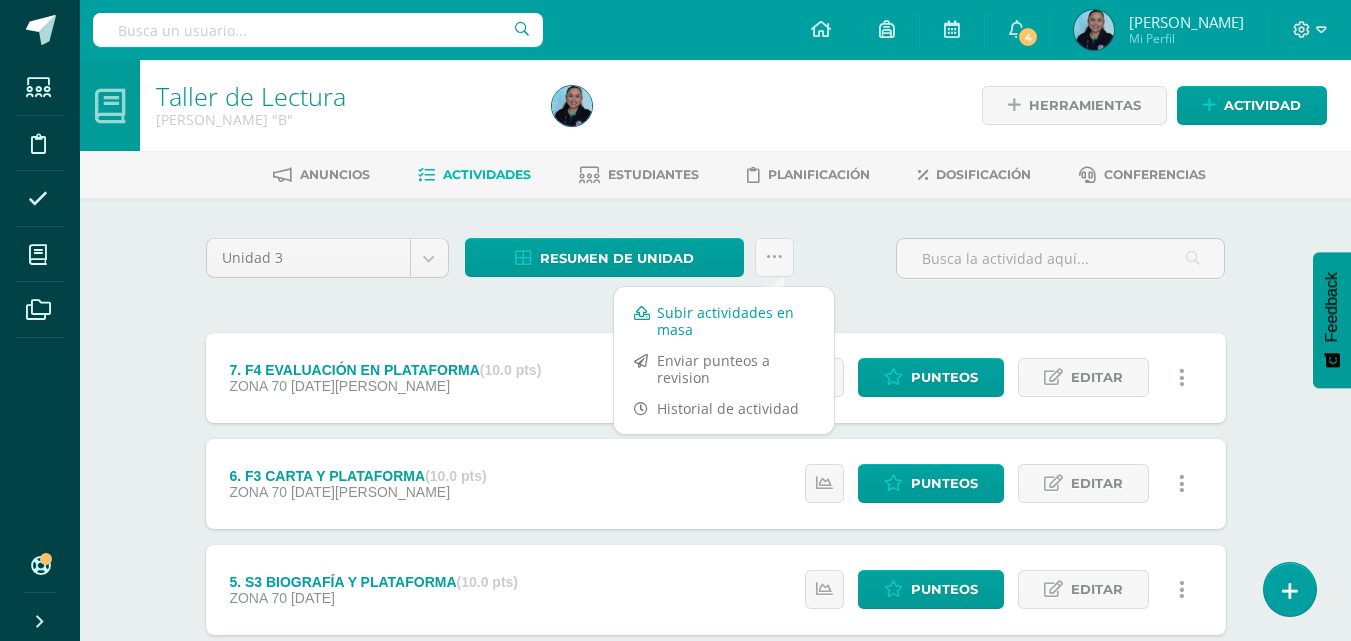 click on "Subir actividades en masa" at bounding box center [724, 321] 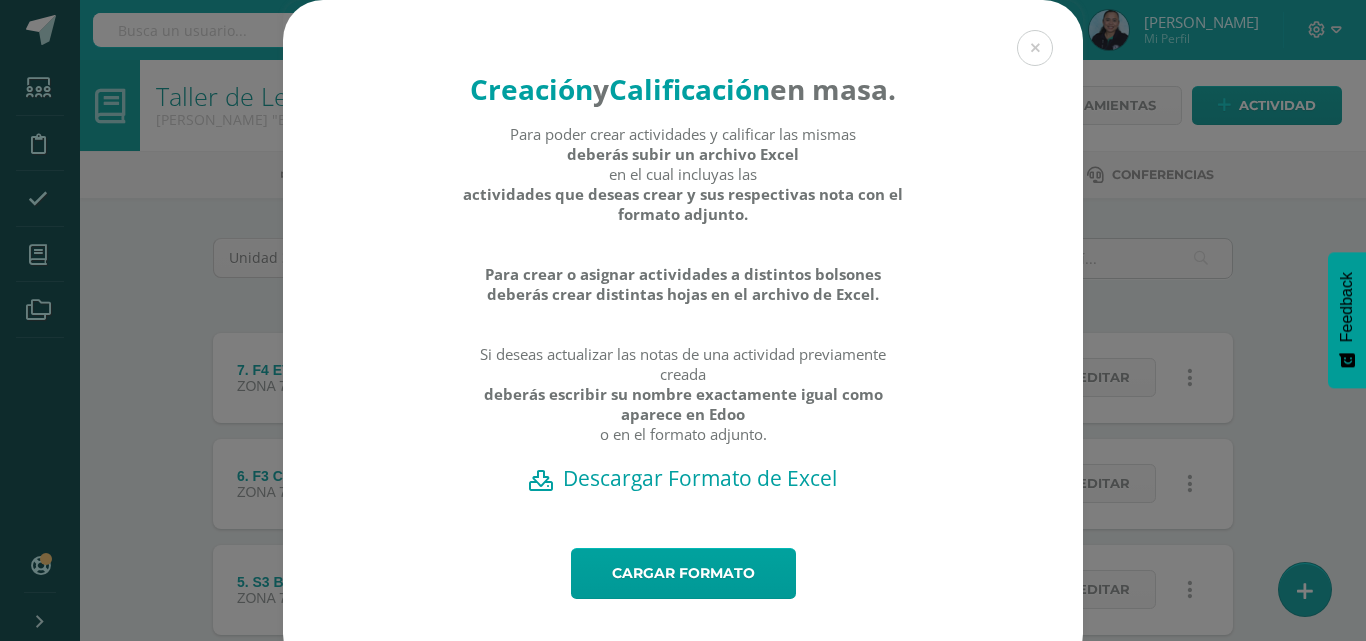 click on "Descargar Formato de Excel" at bounding box center (683, 478) 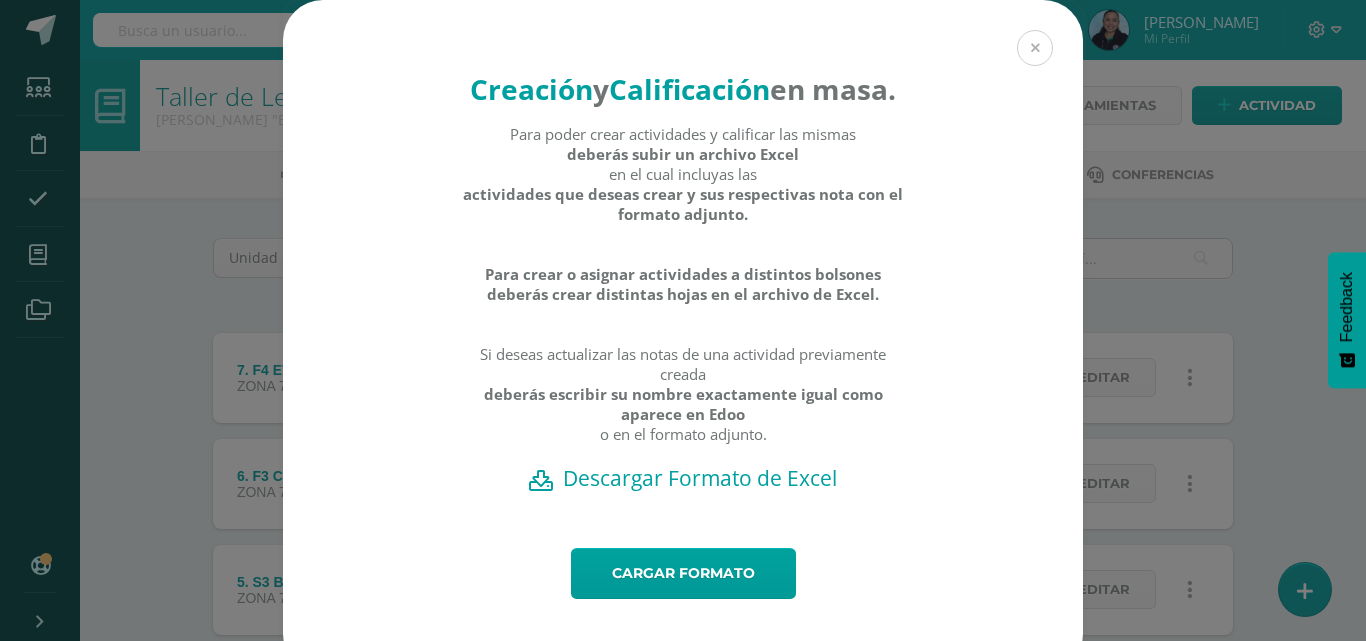 click at bounding box center [1035, 48] 